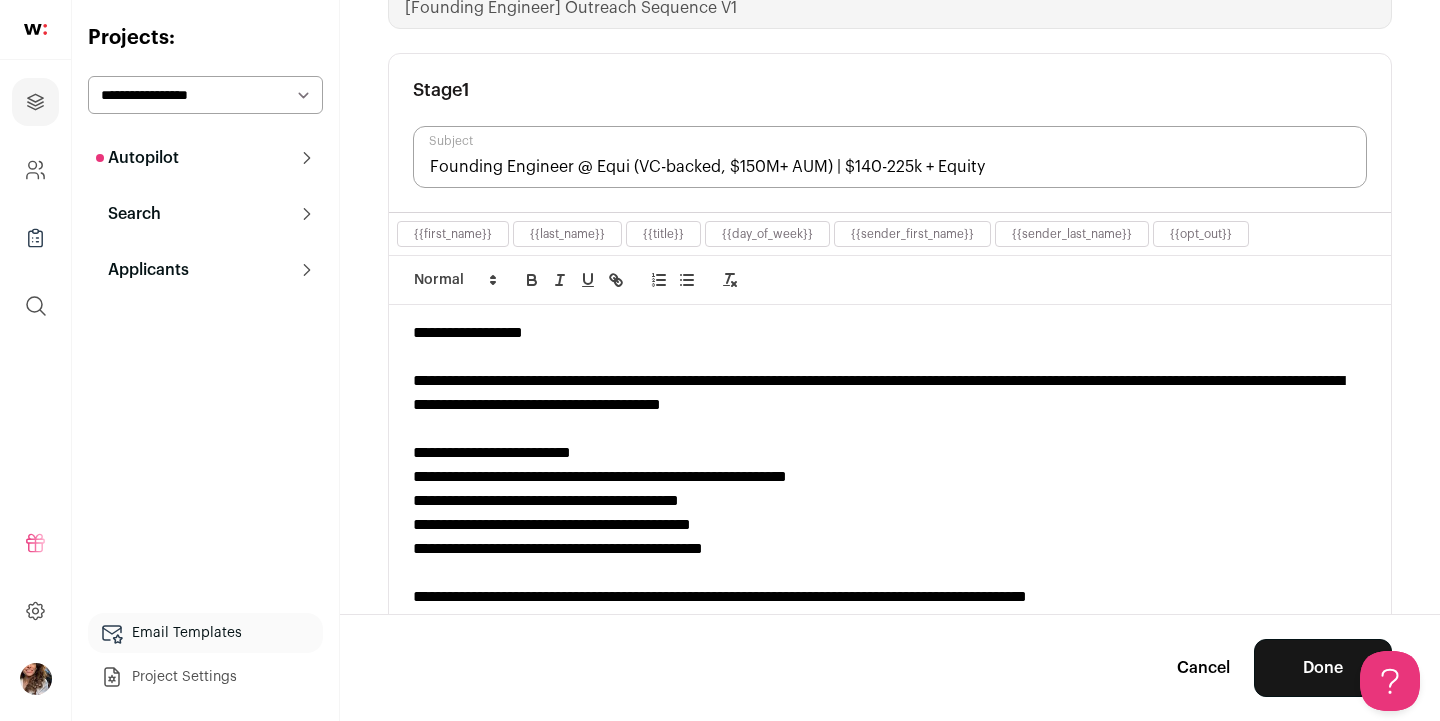 scroll, scrollTop: 208, scrollLeft: 0, axis: vertical 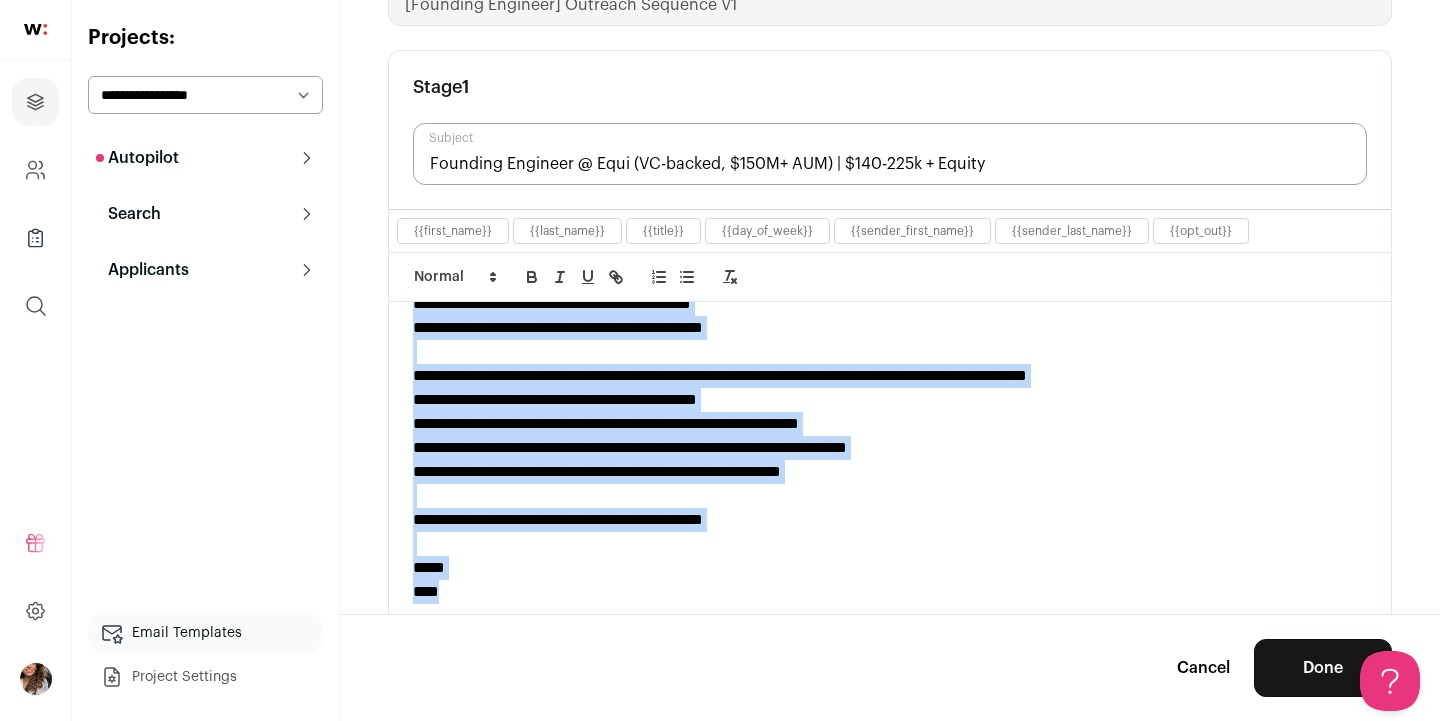 drag, startPoint x: 412, startPoint y: 377, endPoint x: 742, endPoint y: 586, distance: 390.61618 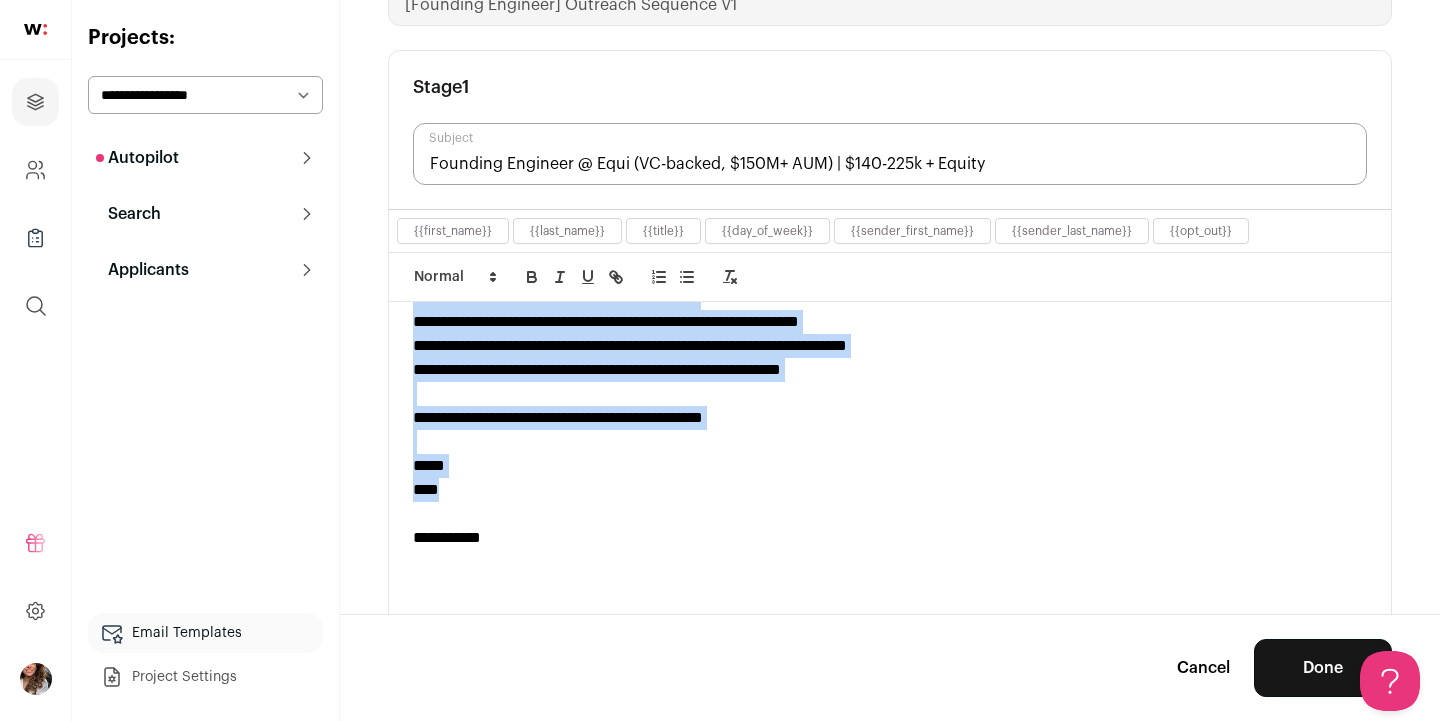 scroll, scrollTop: 321, scrollLeft: 0, axis: vertical 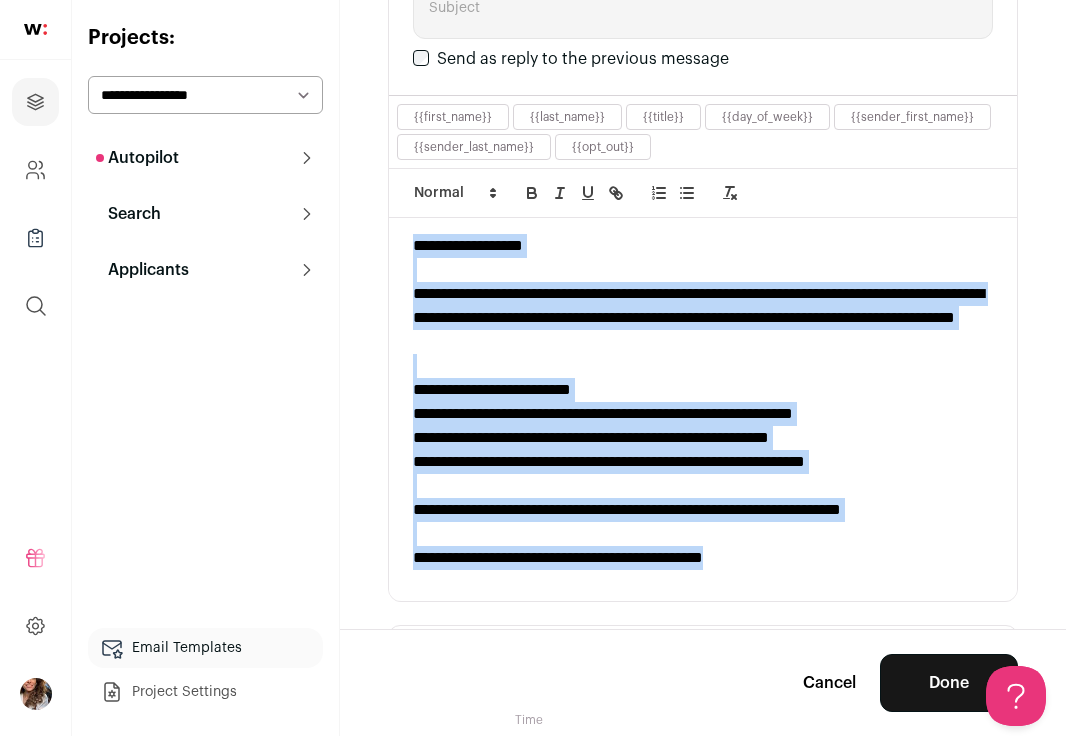 drag, startPoint x: 413, startPoint y: 248, endPoint x: 813, endPoint y: 568, distance: 512.24994 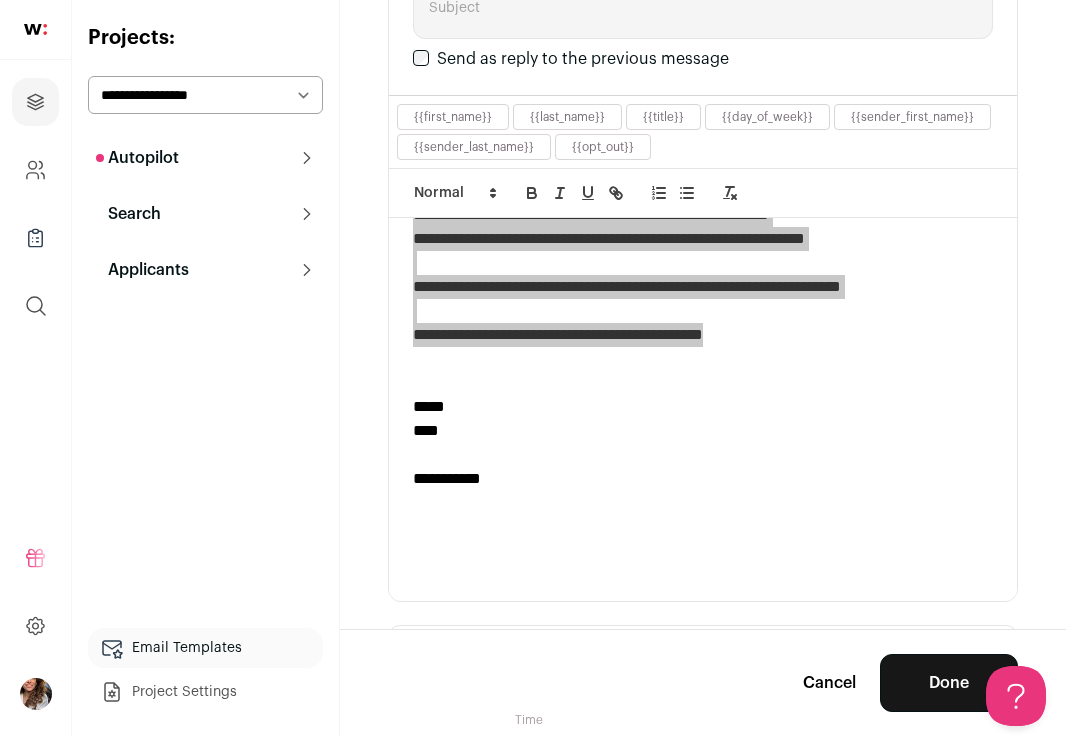 scroll, scrollTop: 249, scrollLeft: 0, axis: vertical 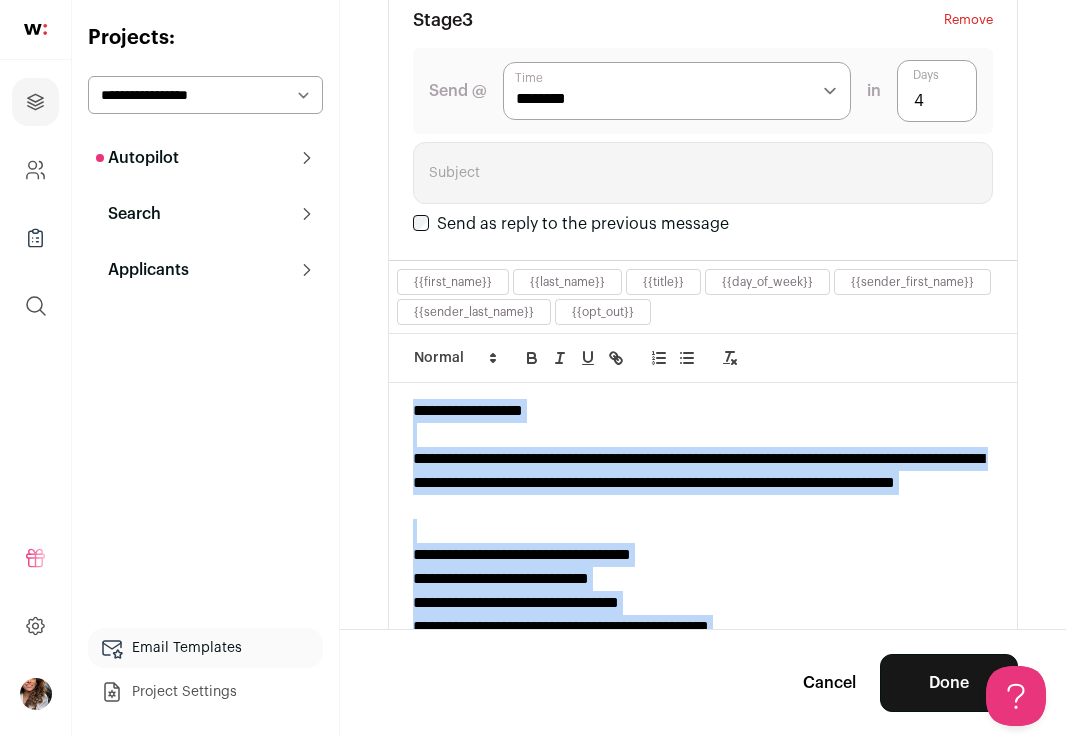 drag, startPoint x: 572, startPoint y: 594, endPoint x: 388, endPoint y: 398, distance: 268.83453 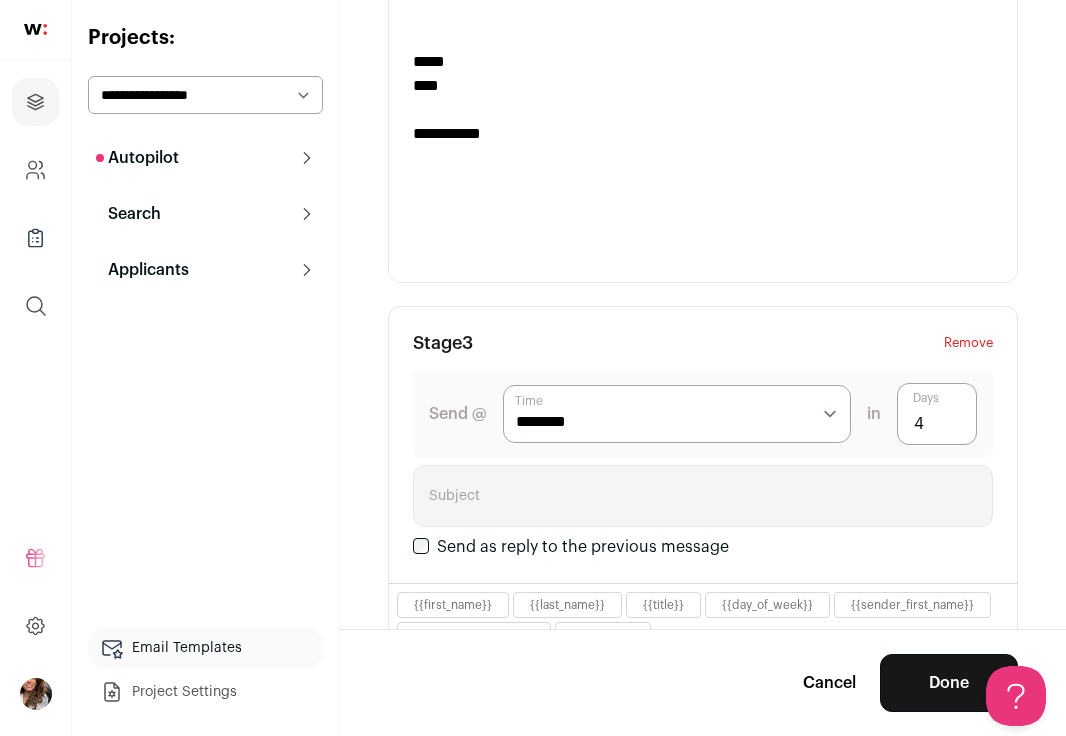 scroll, scrollTop: 1080, scrollLeft: 0, axis: vertical 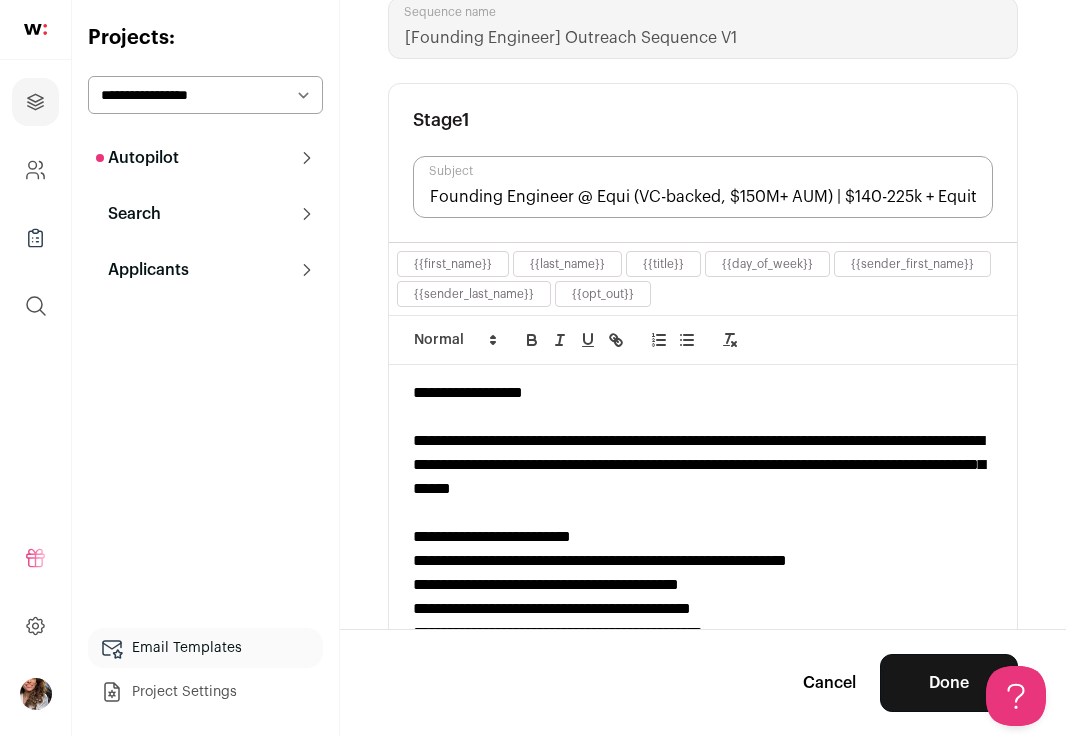 click on "Autopilot" at bounding box center (137, 158) 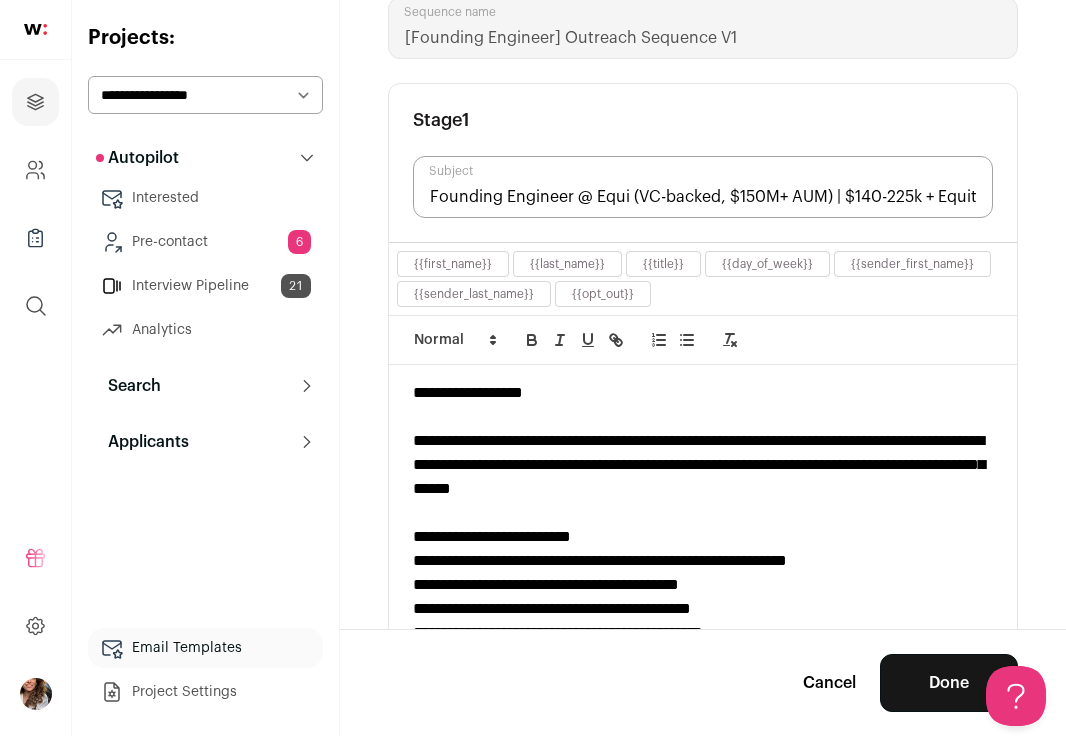 click on "Pre-contact
6" at bounding box center [205, 242] 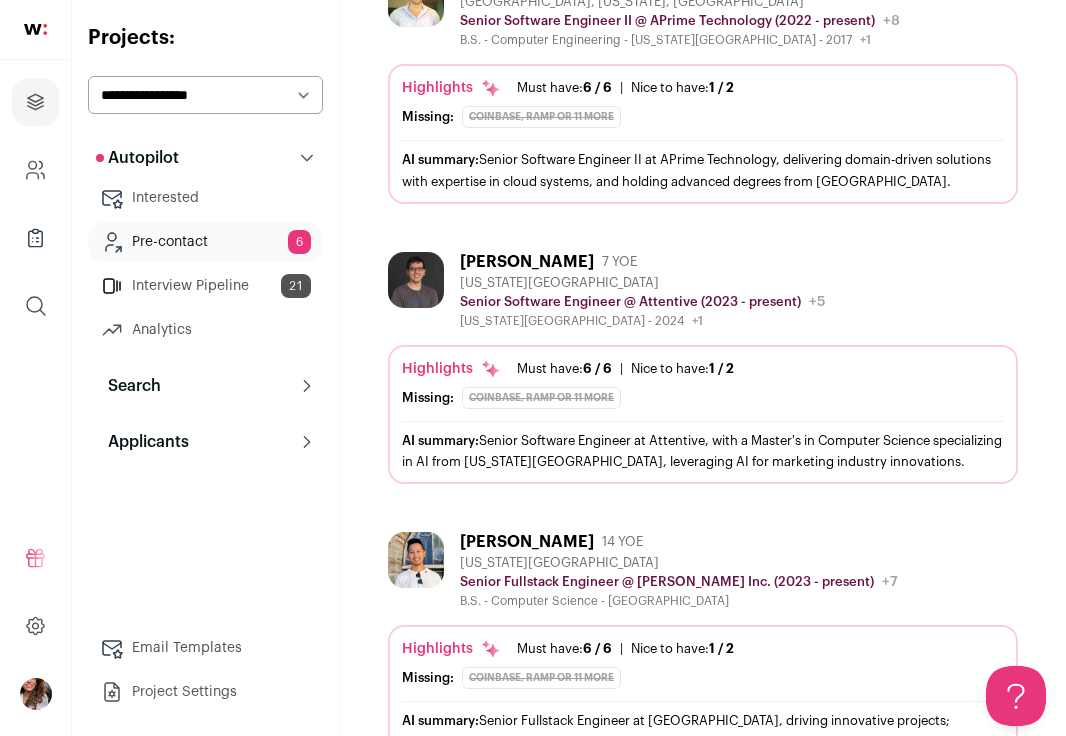 scroll, scrollTop: 579, scrollLeft: 0, axis: vertical 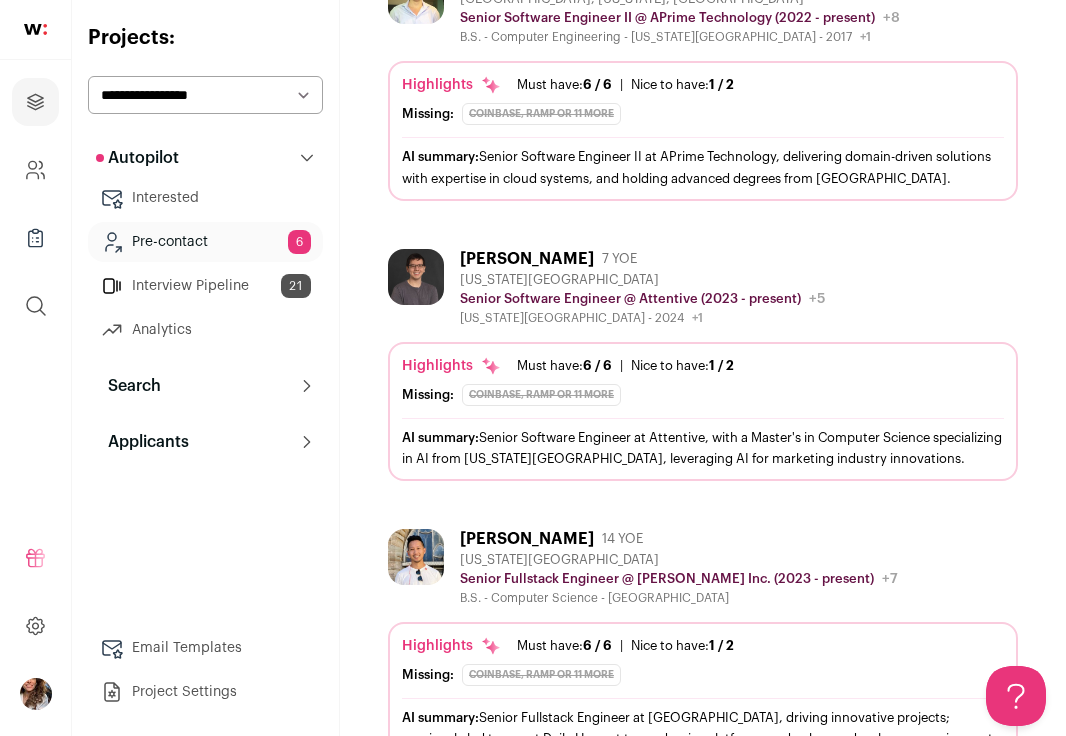 click on "Pre-contact
6" at bounding box center (205, 242) 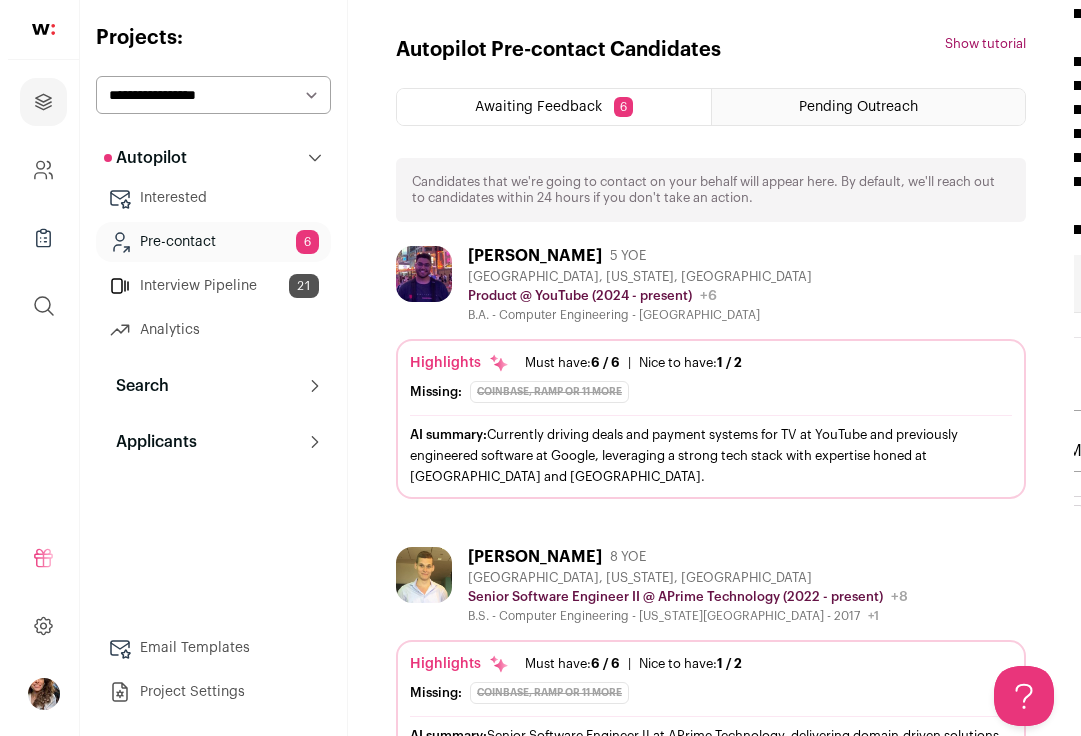 scroll, scrollTop: 0, scrollLeft: 0, axis: both 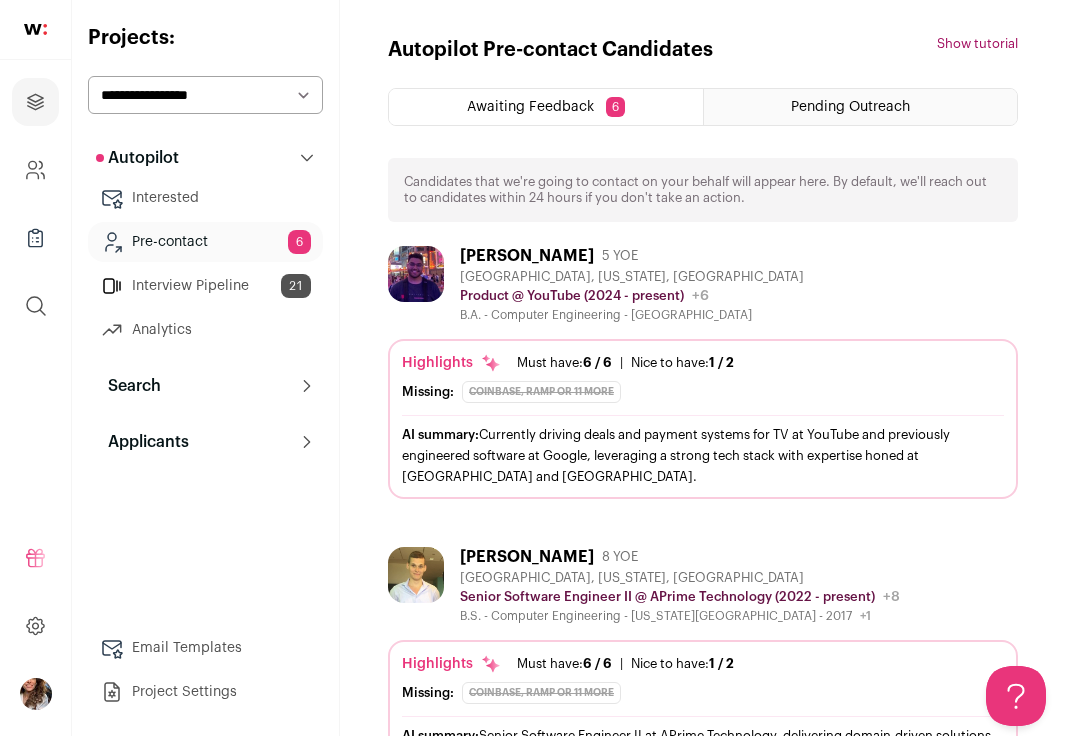 click on "Interested" at bounding box center [205, 198] 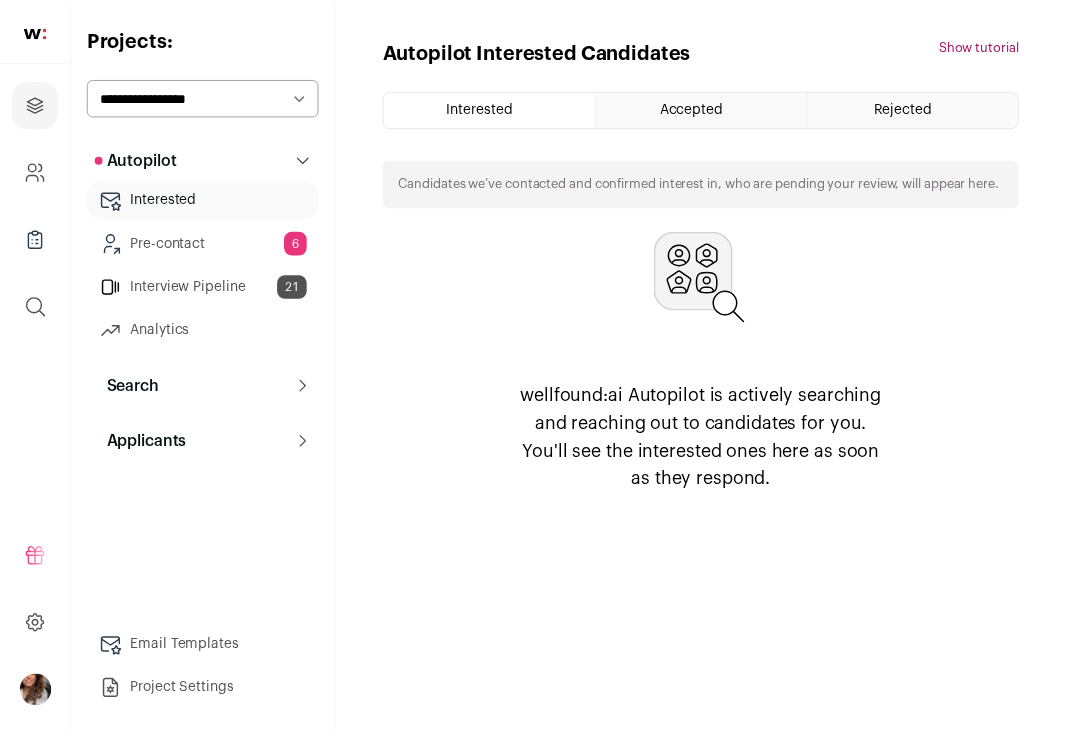 scroll, scrollTop: 0, scrollLeft: 0, axis: both 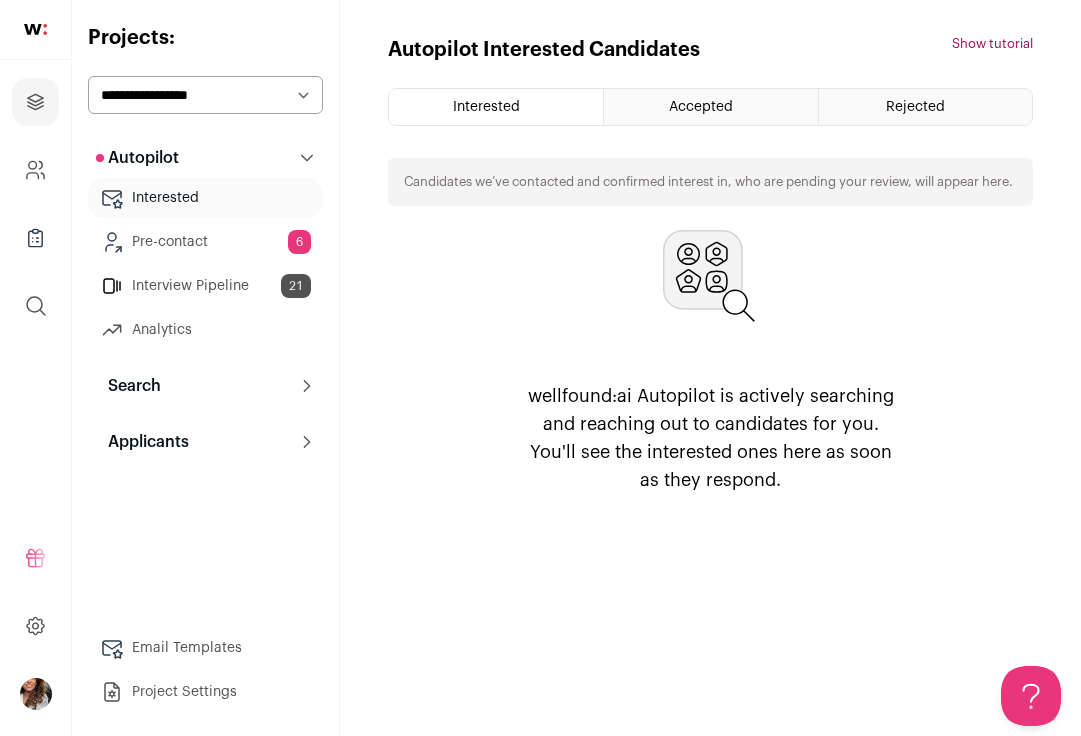 click on "Accepted" at bounding box center [710, 107] 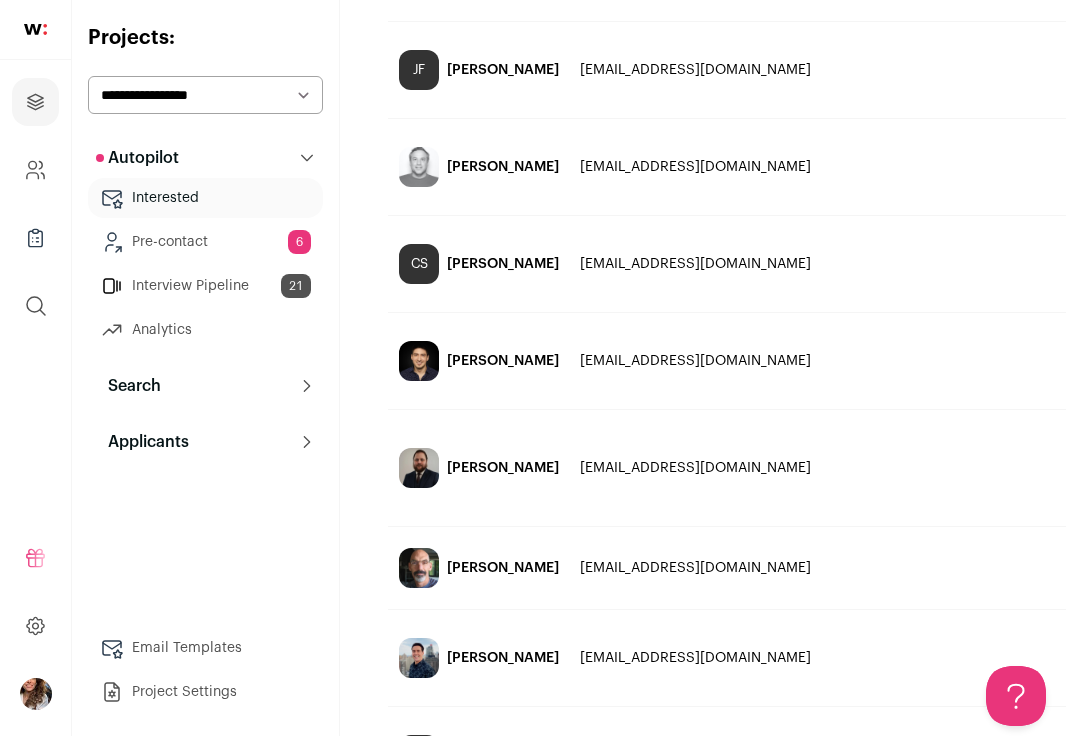 scroll, scrollTop: 579, scrollLeft: 0, axis: vertical 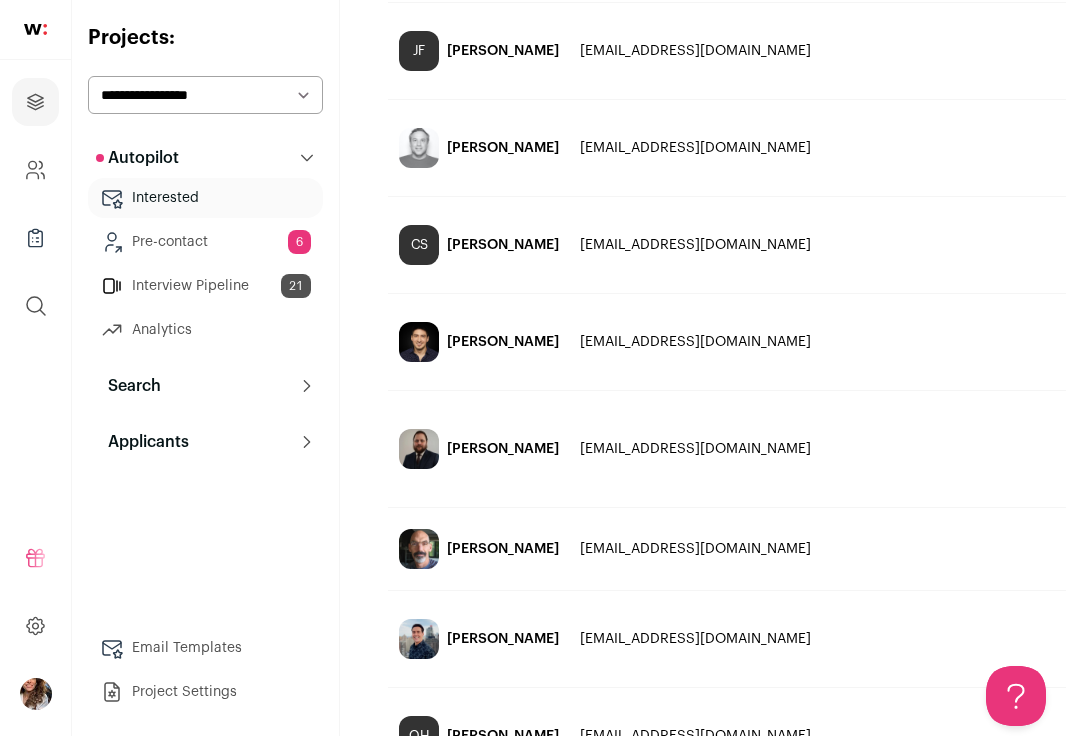 click on "[EMAIL_ADDRESS][DOMAIN_NAME]" at bounding box center [861, 449] 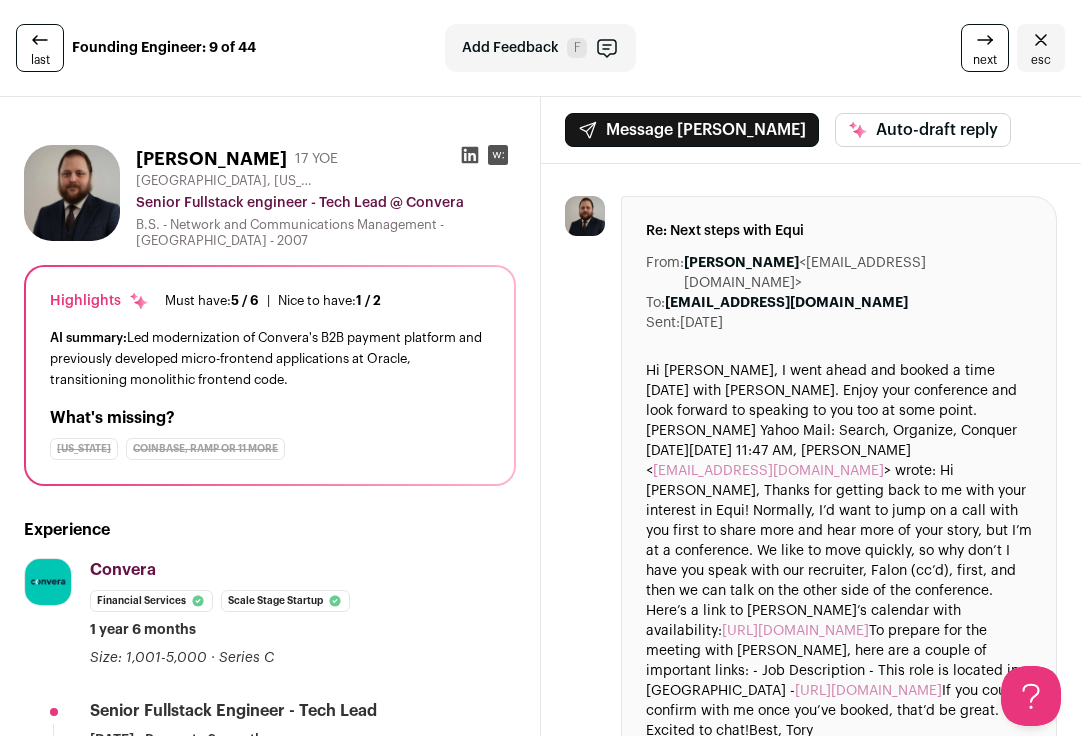 scroll, scrollTop: 0, scrollLeft: 0, axis: both 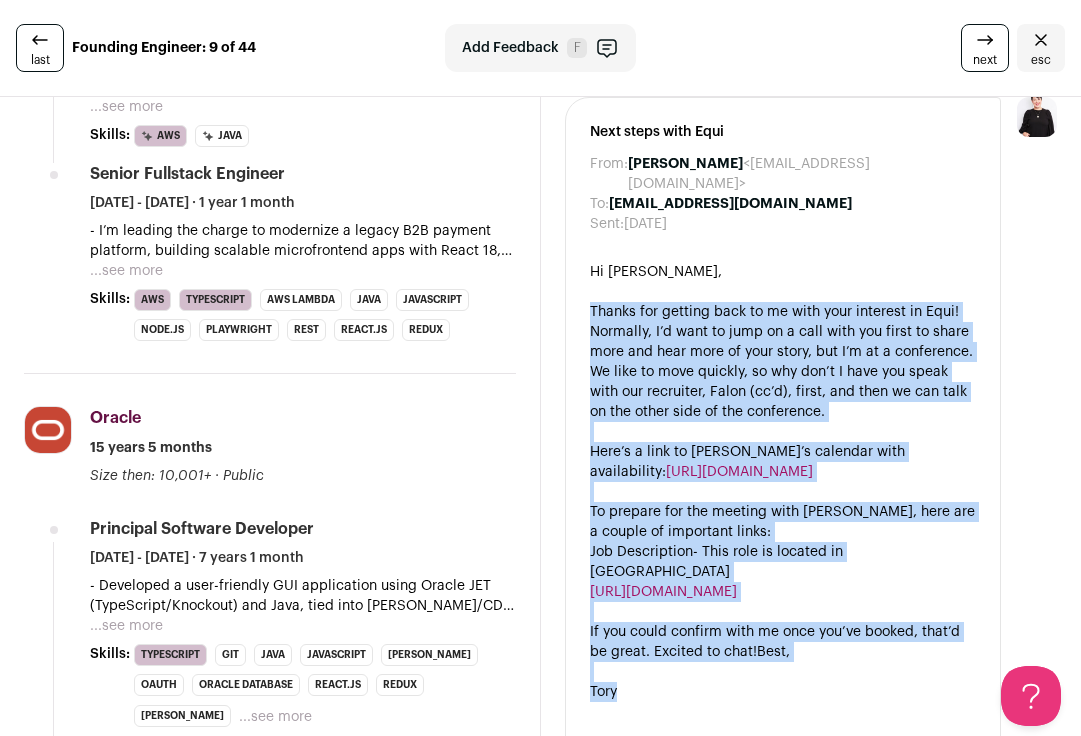 drag, startPoint x: 582, startPoint y: 251, endPoint x: 755, endPoint y: 609, distance: 397.6091 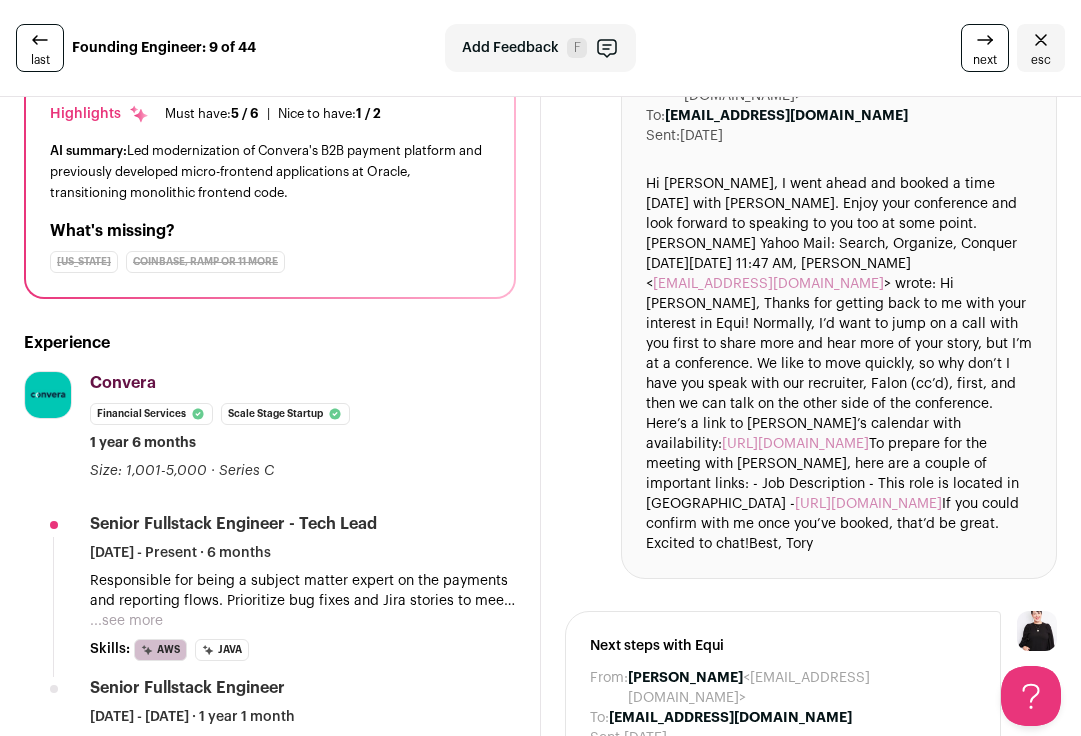 scroll, scrollTop: 0, scrollLeft: 0, axis: both 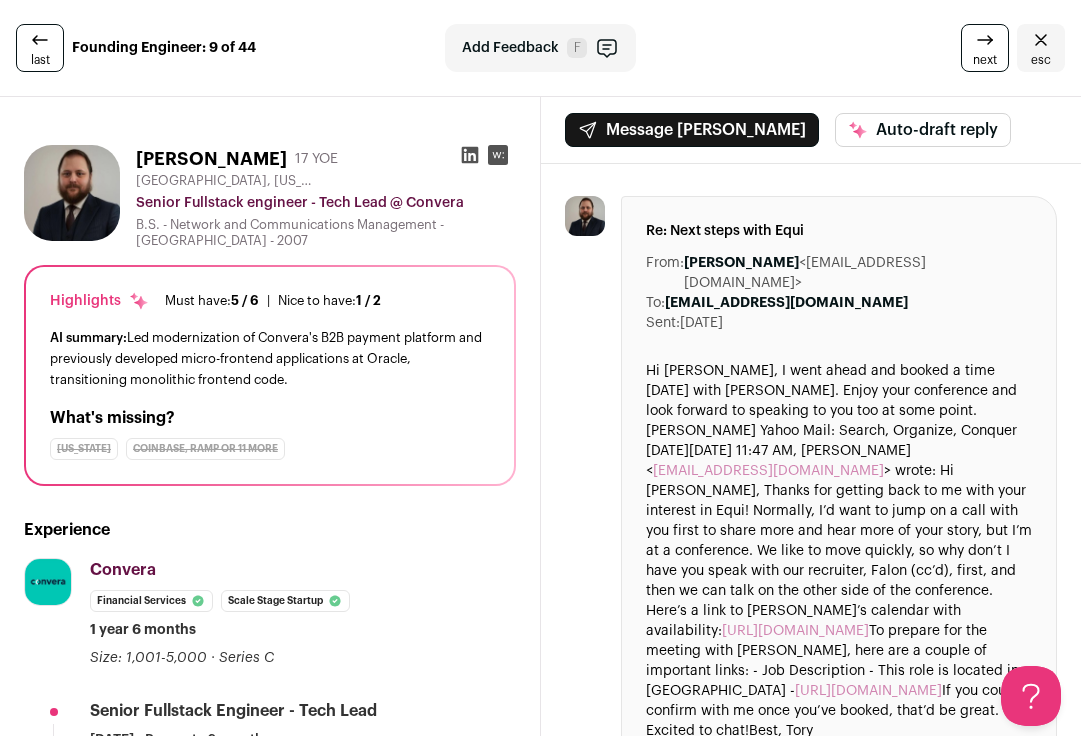 click 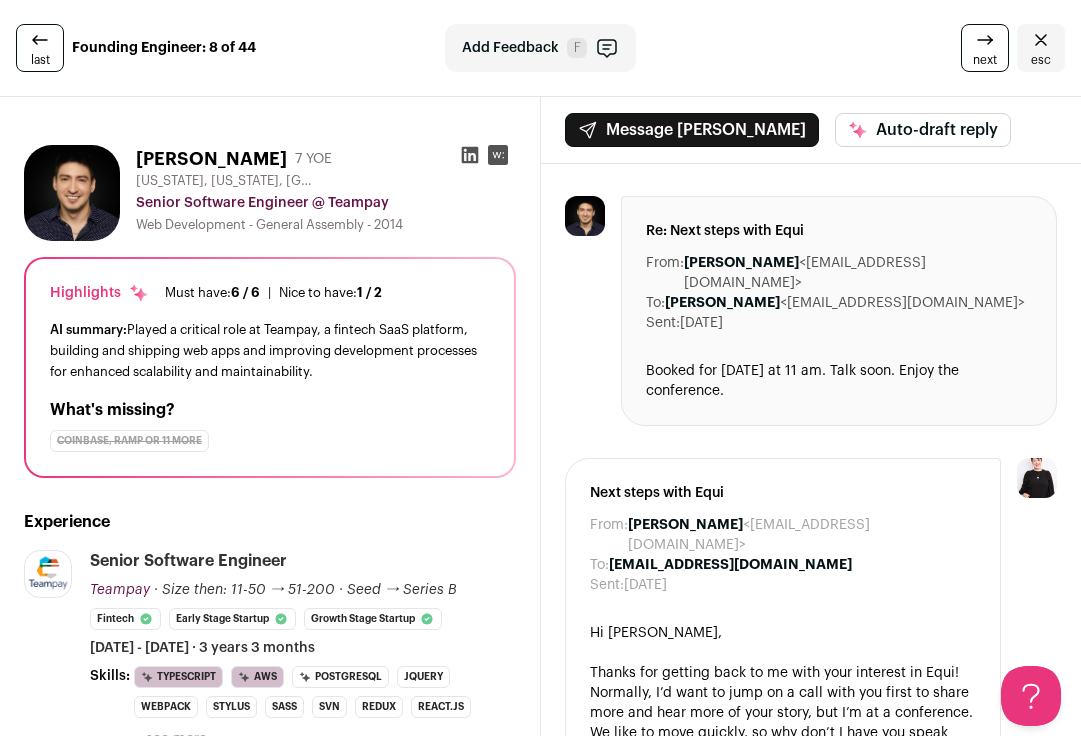scroll, scrollTop: 0, scrollLeft: 0, axis: both 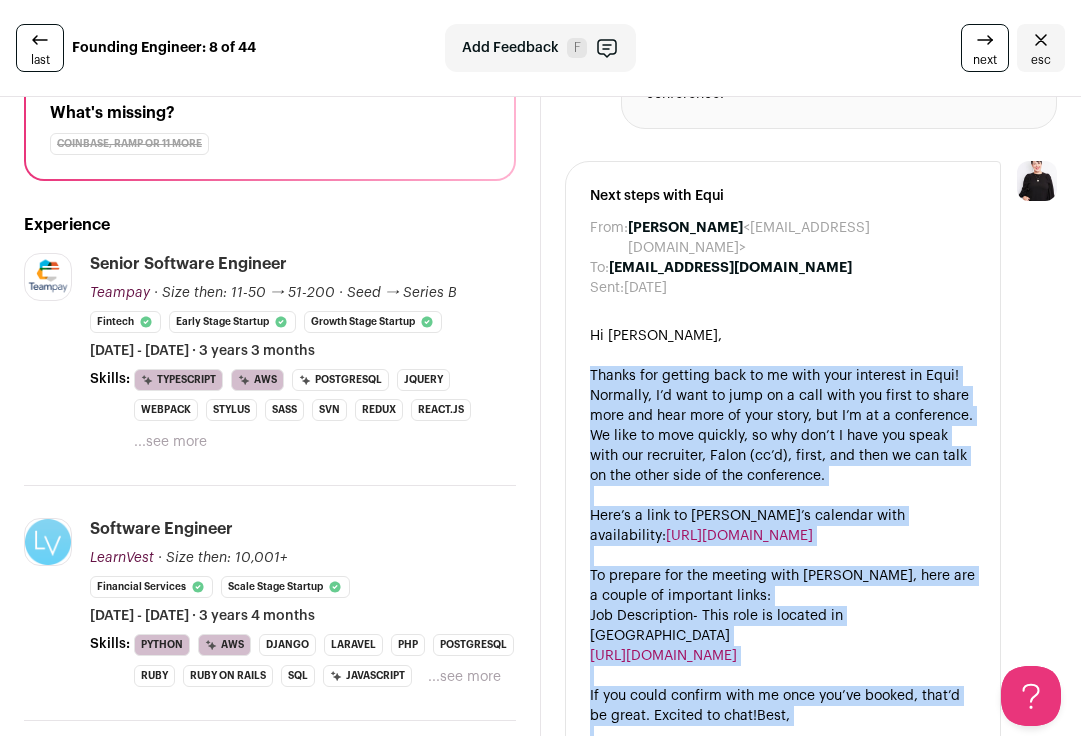 drag, startPoint x: 583, startPoint y: 628, endPoint x: 692, endPoint y: 700, distance: 130.63307 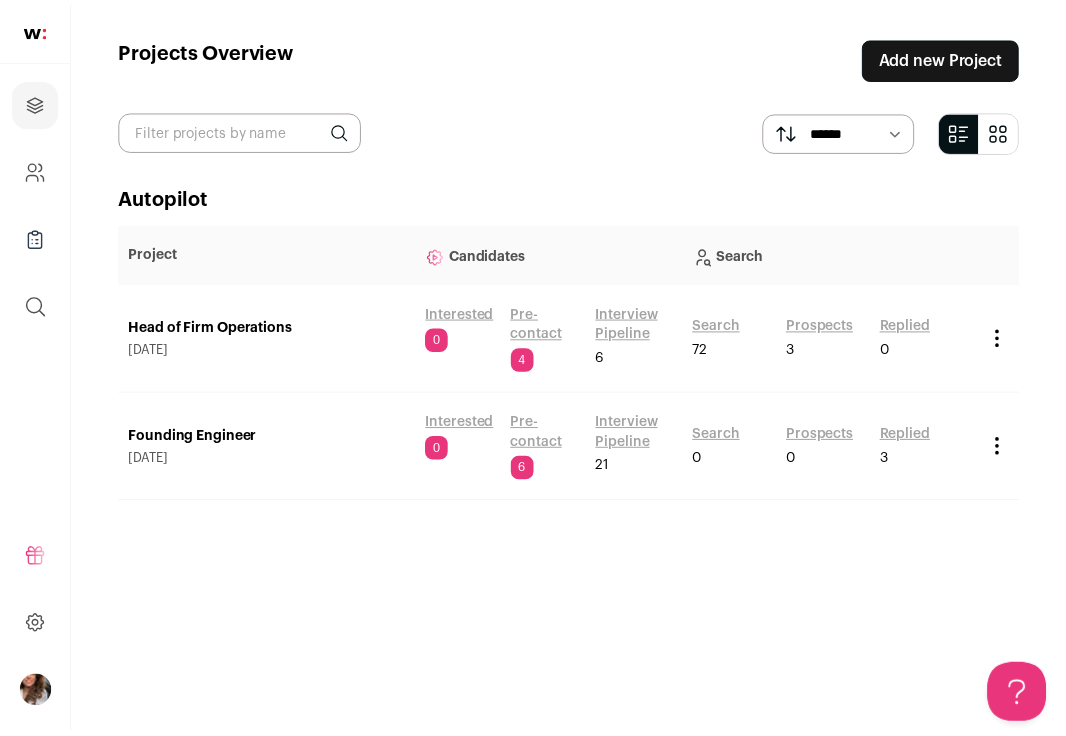 scroll, scrollTop: 0, scrollLeft: 0, axis: both 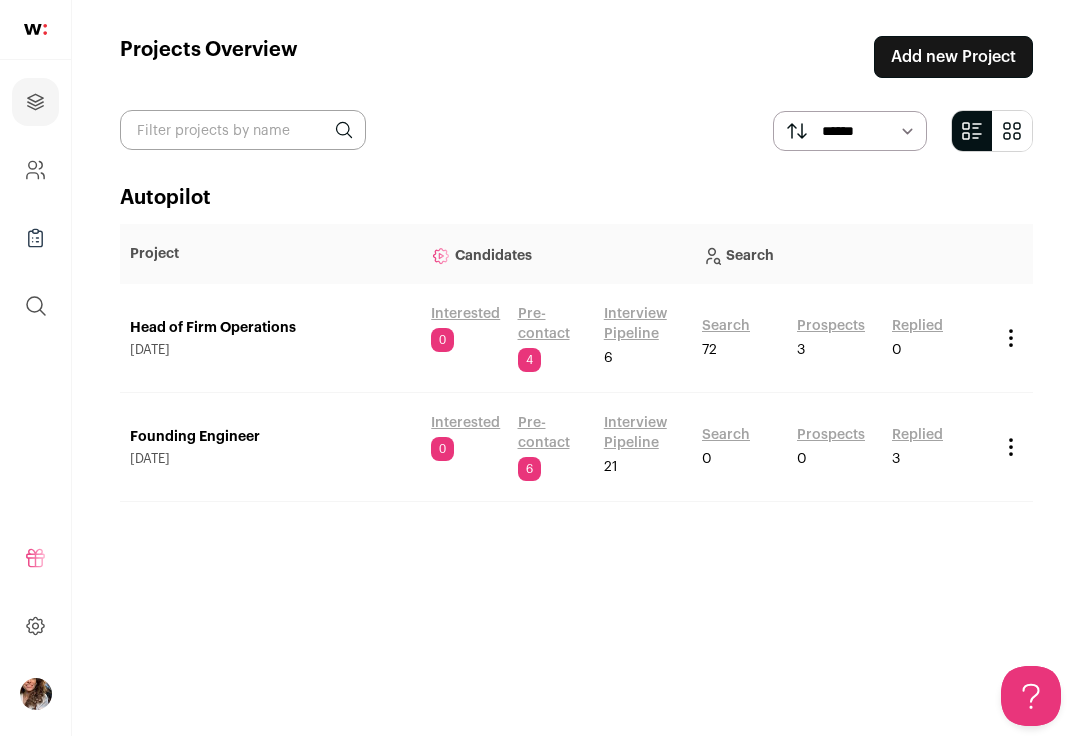 click on "Pre-contact" at bounding box center [557, 433] 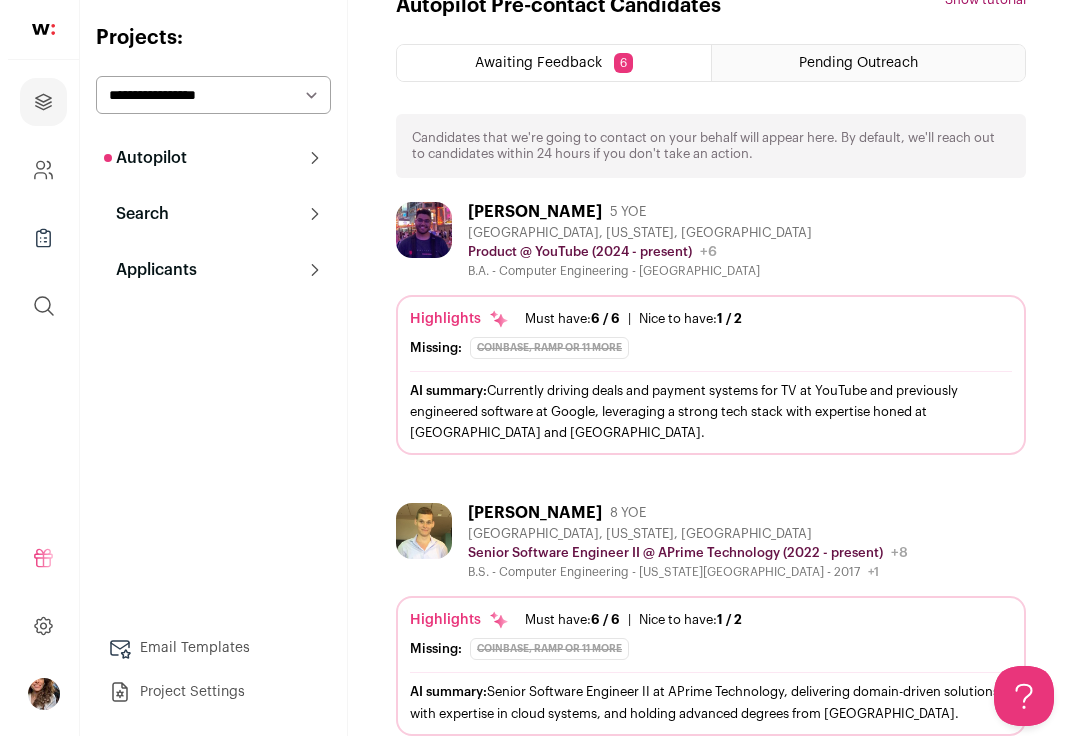 scroll, scrollTop: 0, scrollLeft: 0, axis: both 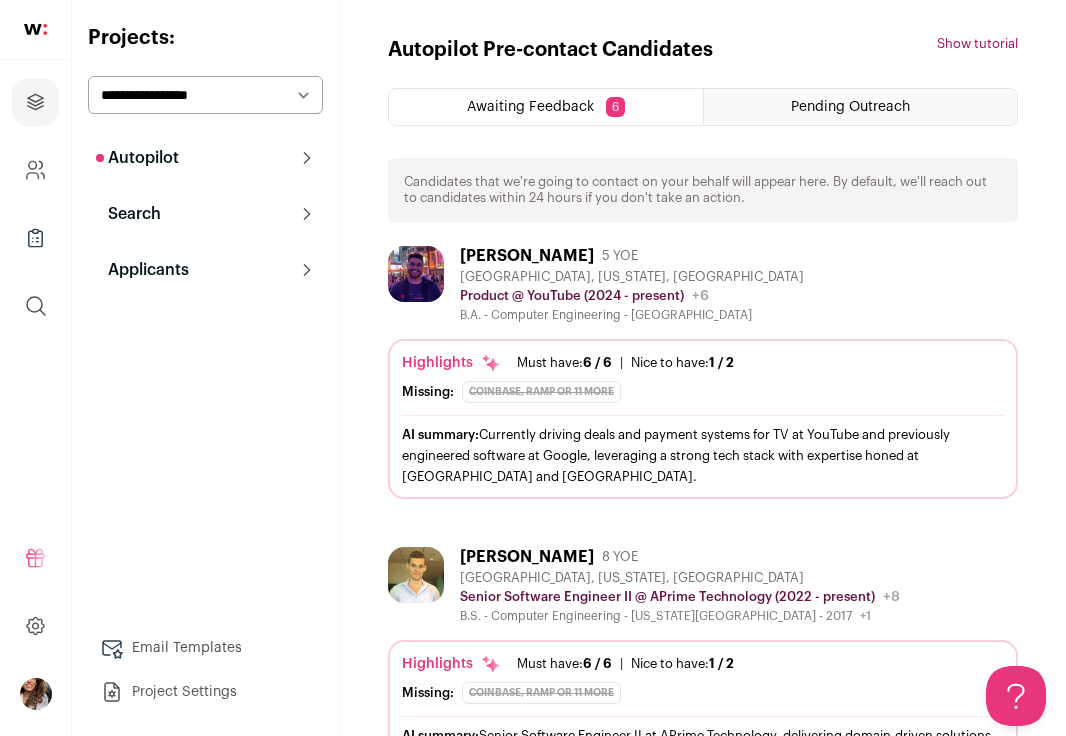 click on "Awaiting Feedback
6
Pending Outreach
Candidates that we're going to contact on your behalf will appear here. By default, we'll reach out to candidates within 24 hours if you don't take an action.
Ayush Upneja
5 YOE
Brooklyn, New York, United States" at bounding box center (703, 1015) 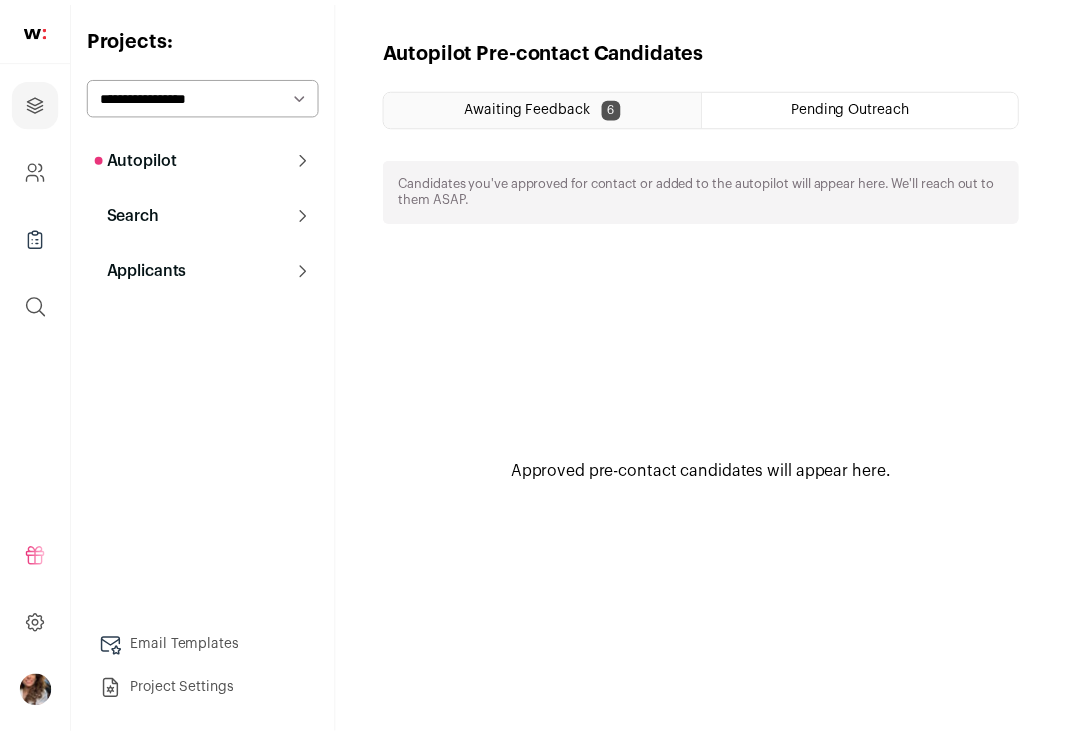 scroll, scrollTop: 0, scrollLeft: 0, axis: both 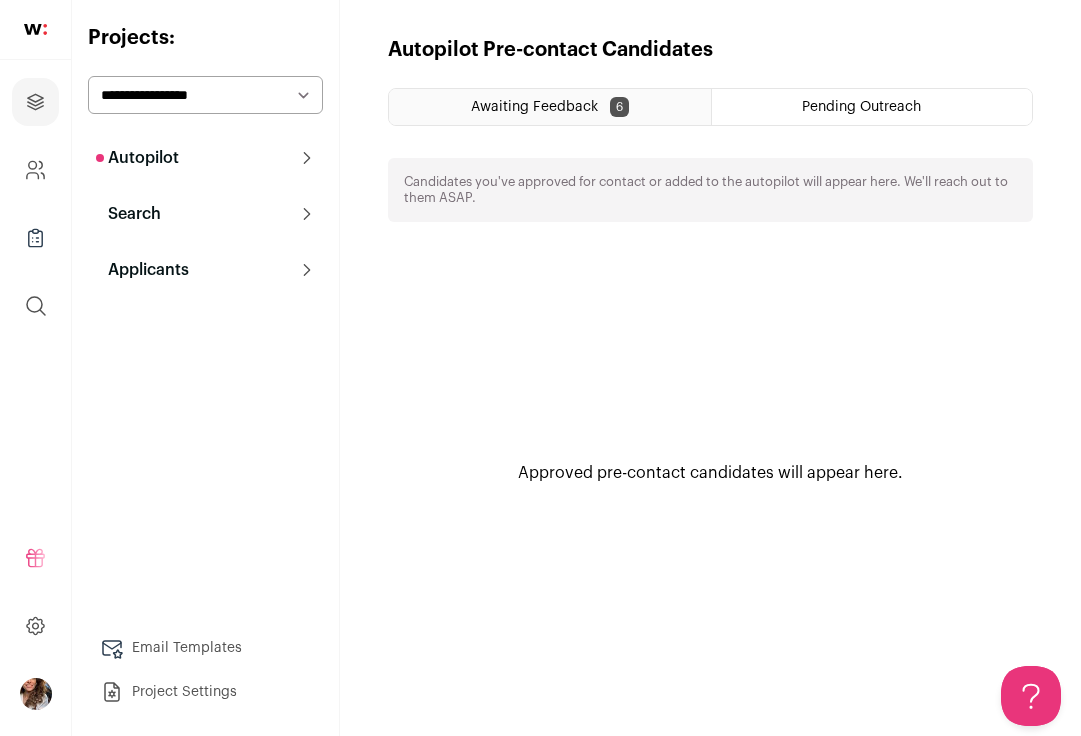 click on "Awaiting Feedback" at bounding box center (534, 107) 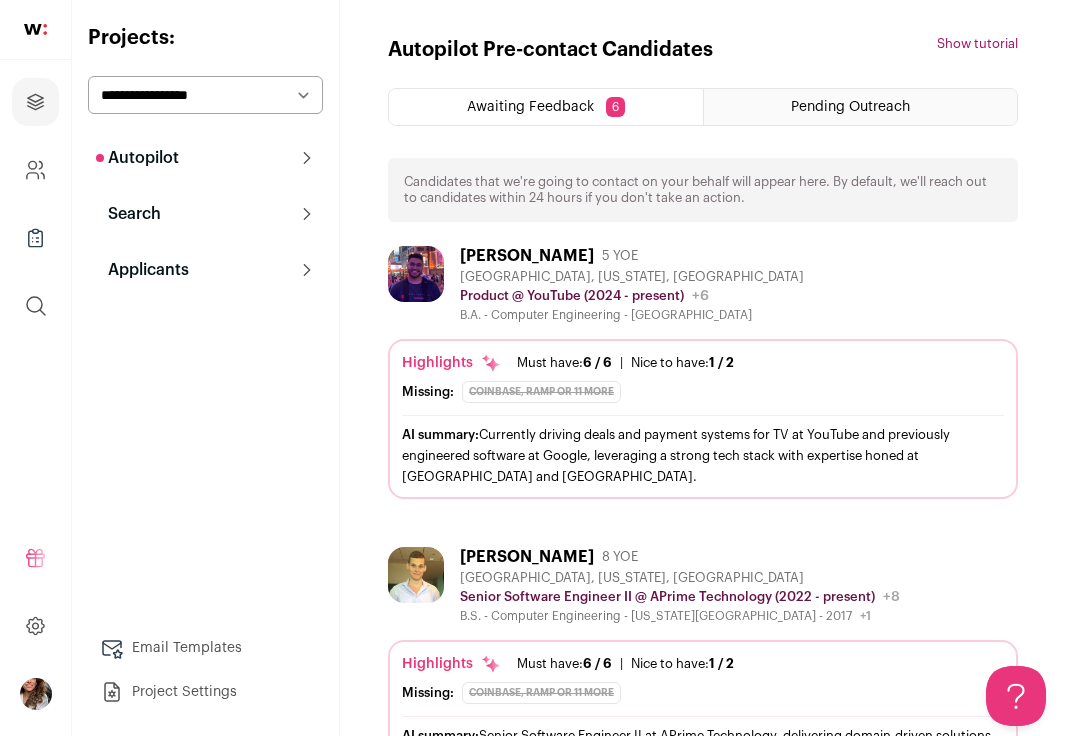 scroll, scrollTop: 0, scrollLeft: 0, axis: both 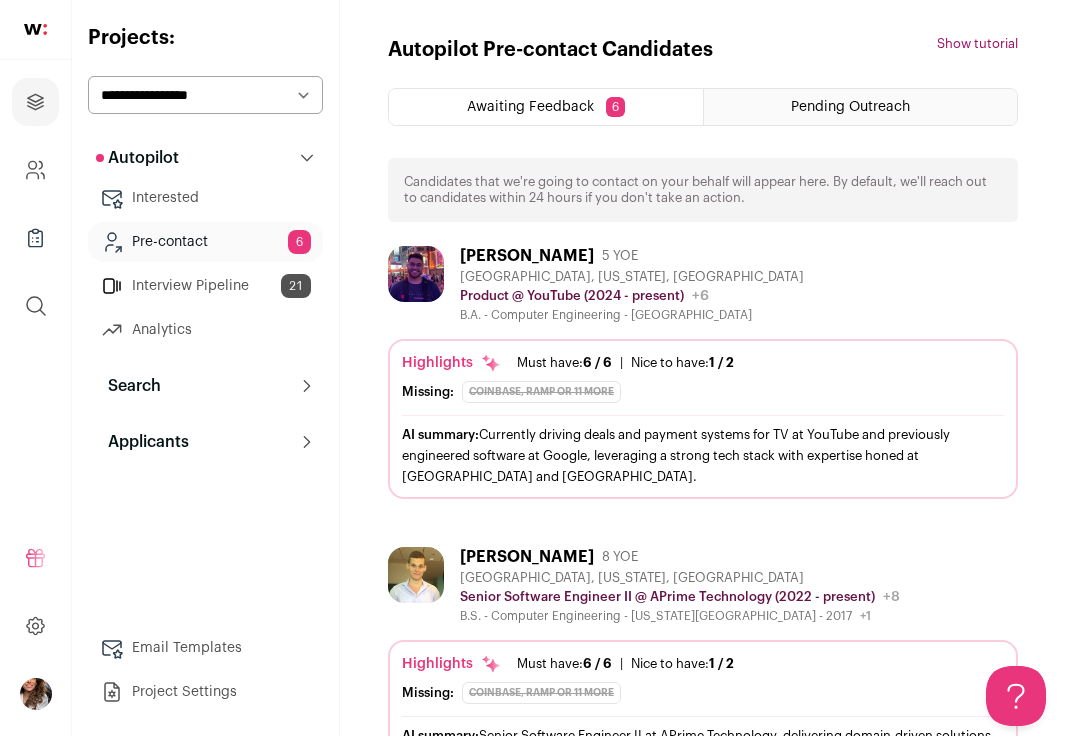 click on "Interview Pipeline
21" at bounding box center (205, 286) 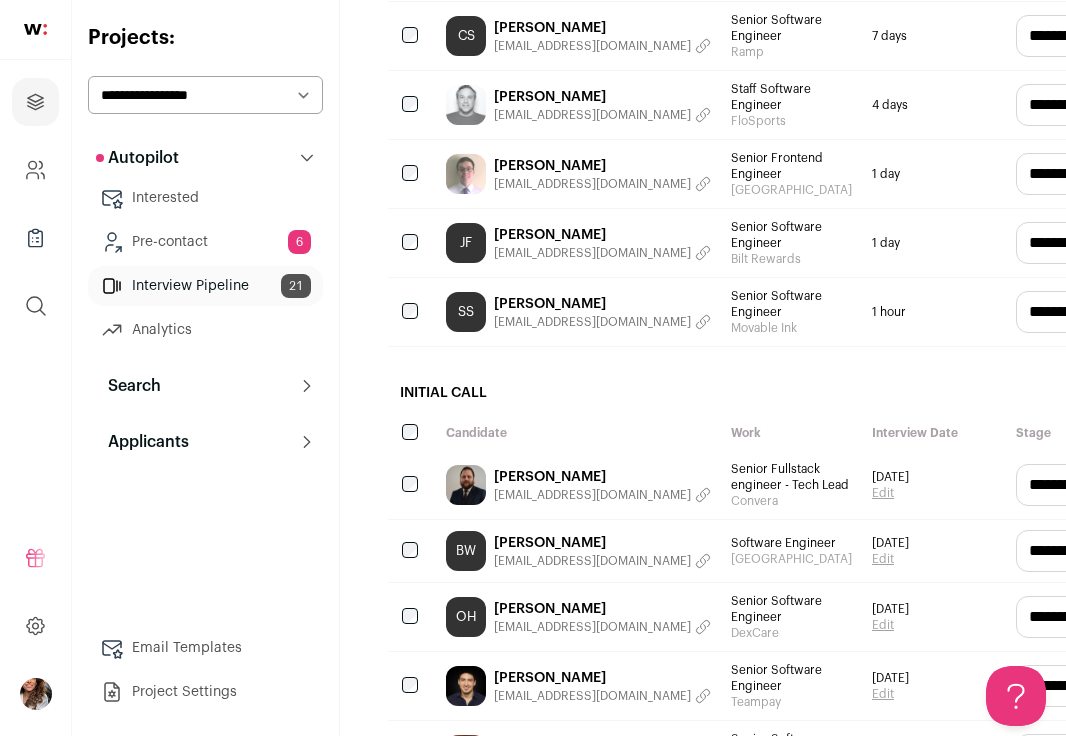 scroll, scrollTop: 482, scrollLeft: 0, axis: vertical 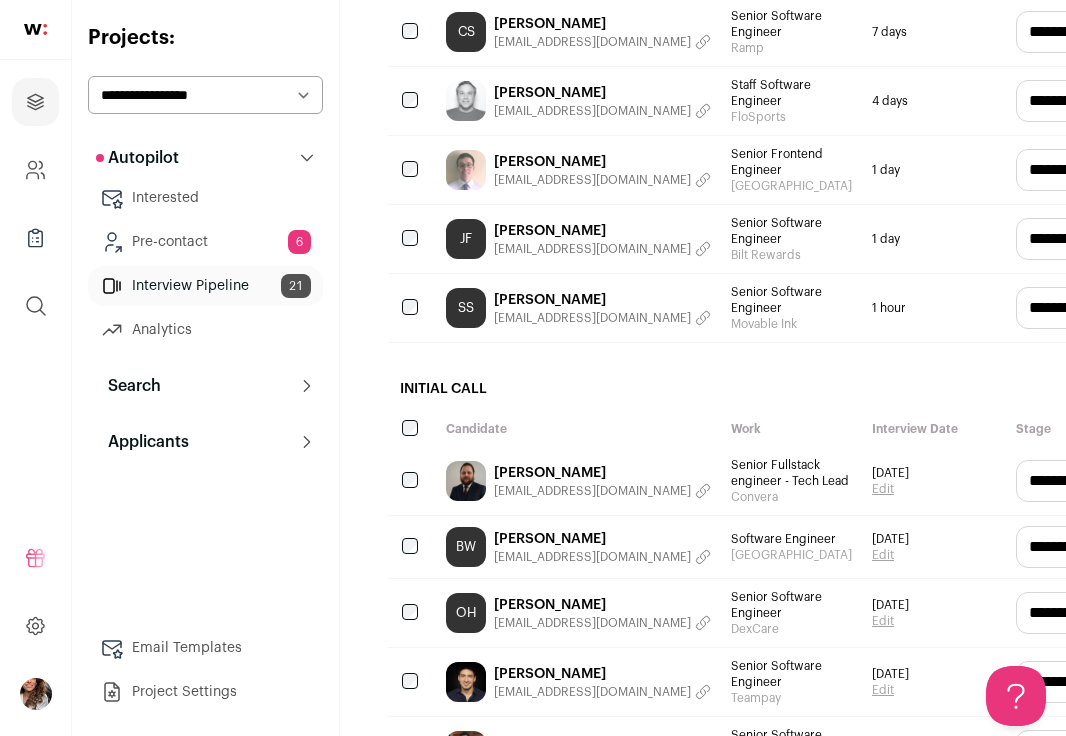 click on "**********" at bounding box center [1128, 481] 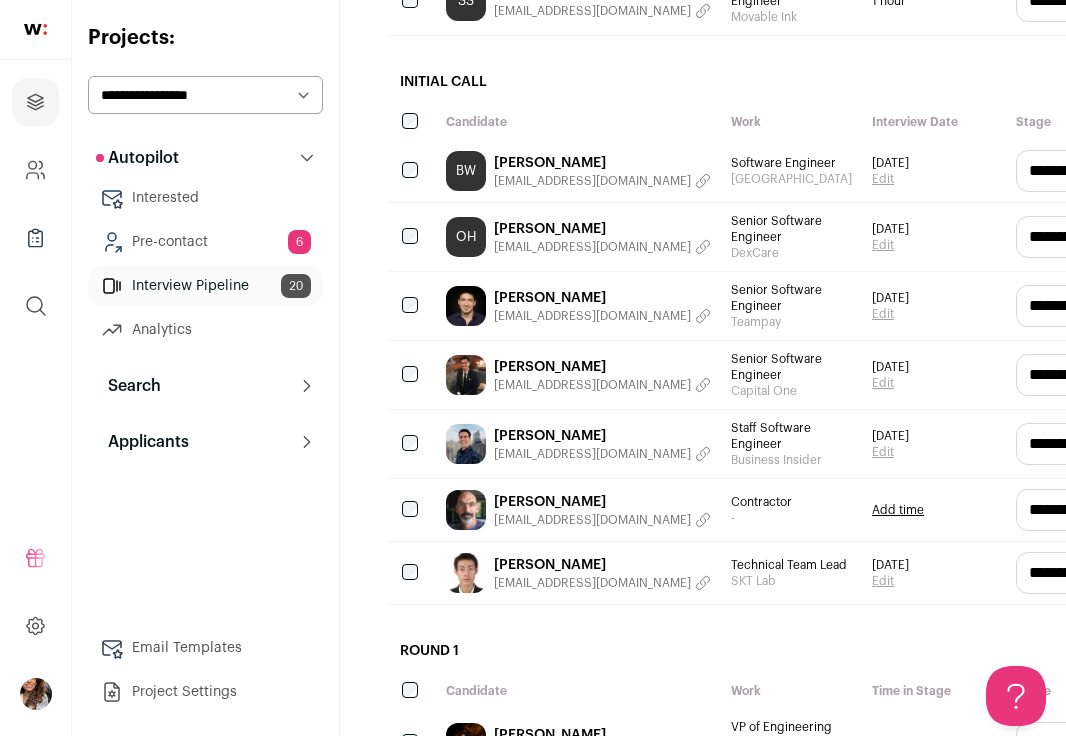 scroll, scrollTop: 795, scrollLeft: 0, axis: vertical 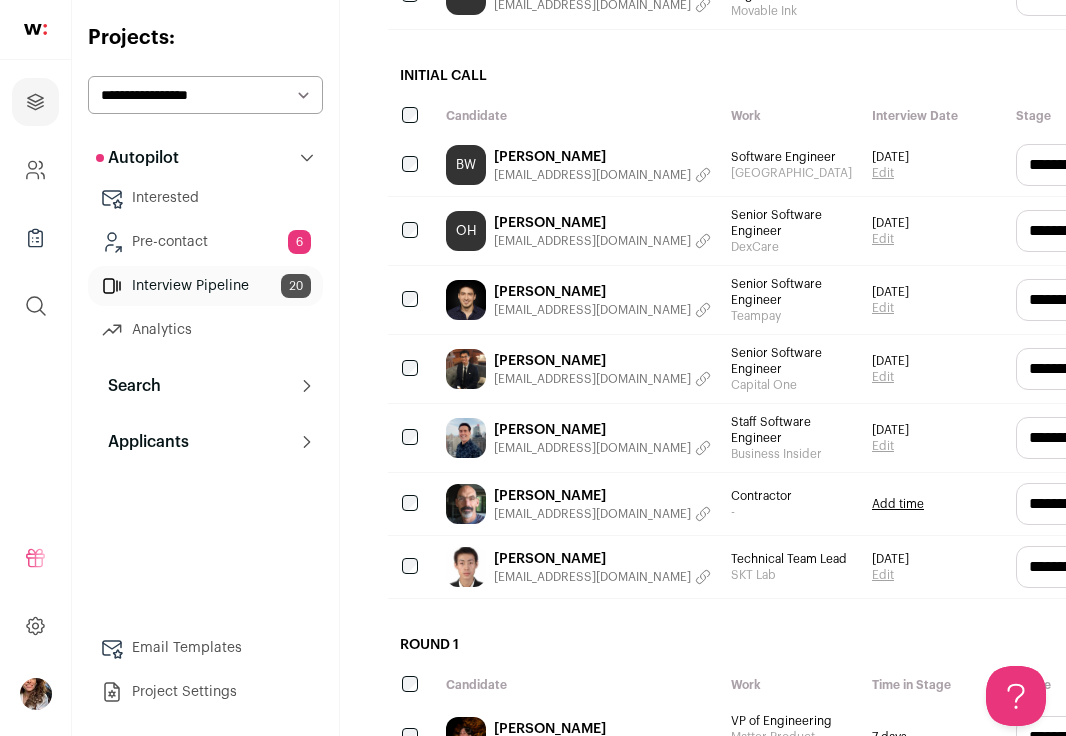 click on "**********" at bounding box center (1128, 300) 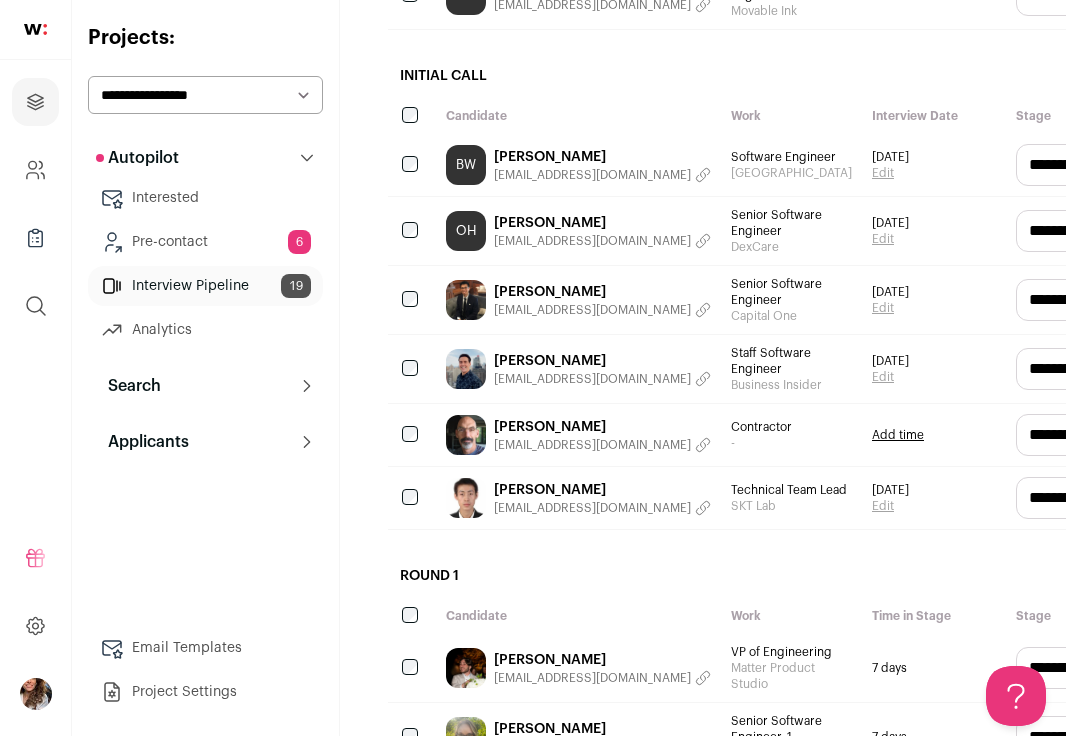 scroll, scrollTop: 0, scrollLeft: 0, axis: both 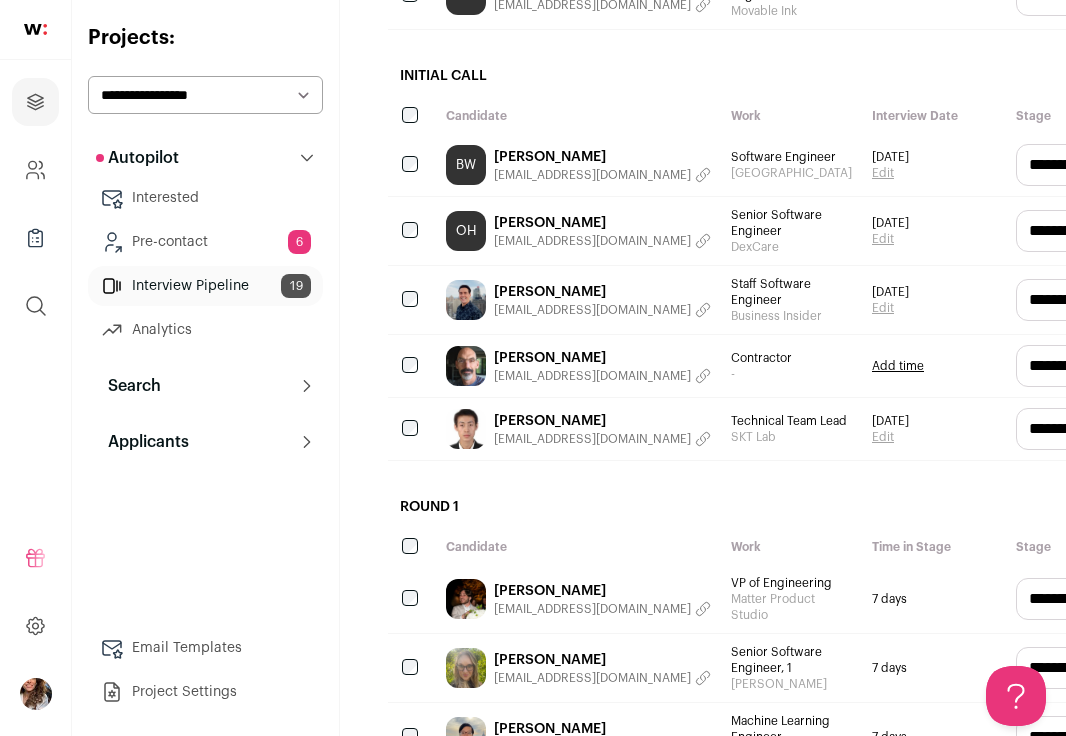 click on "**********" at bounding box center (1128, 300) 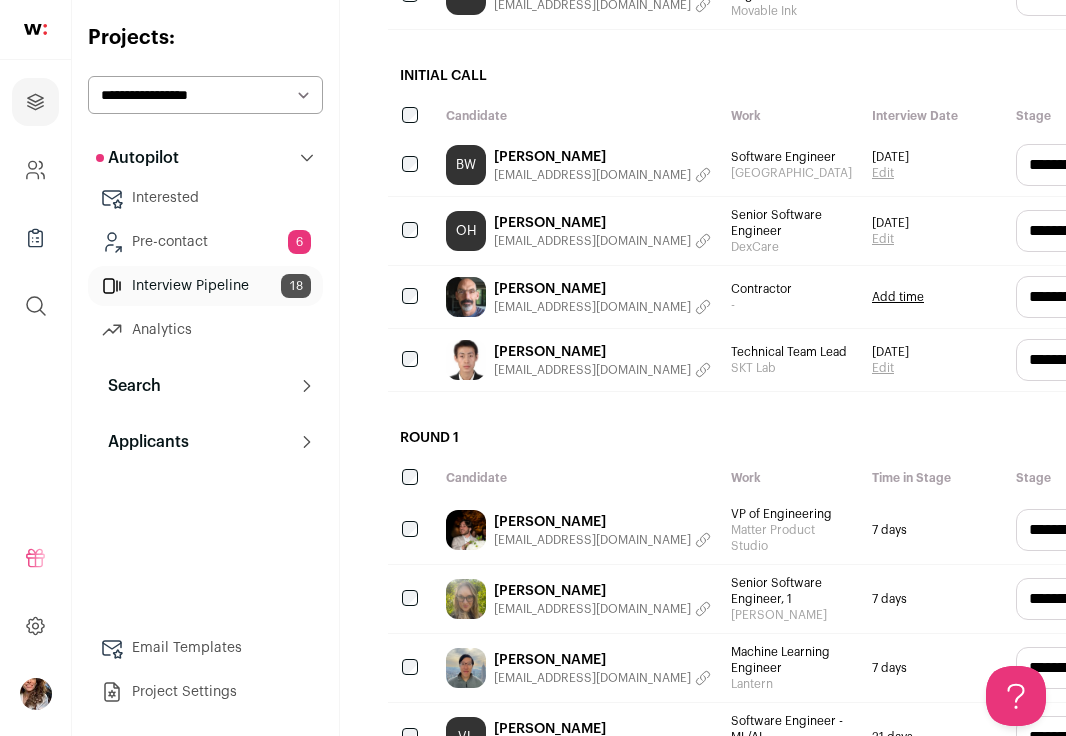 scroll, scrollTop: 0, scrollLeft: 0, axis: both 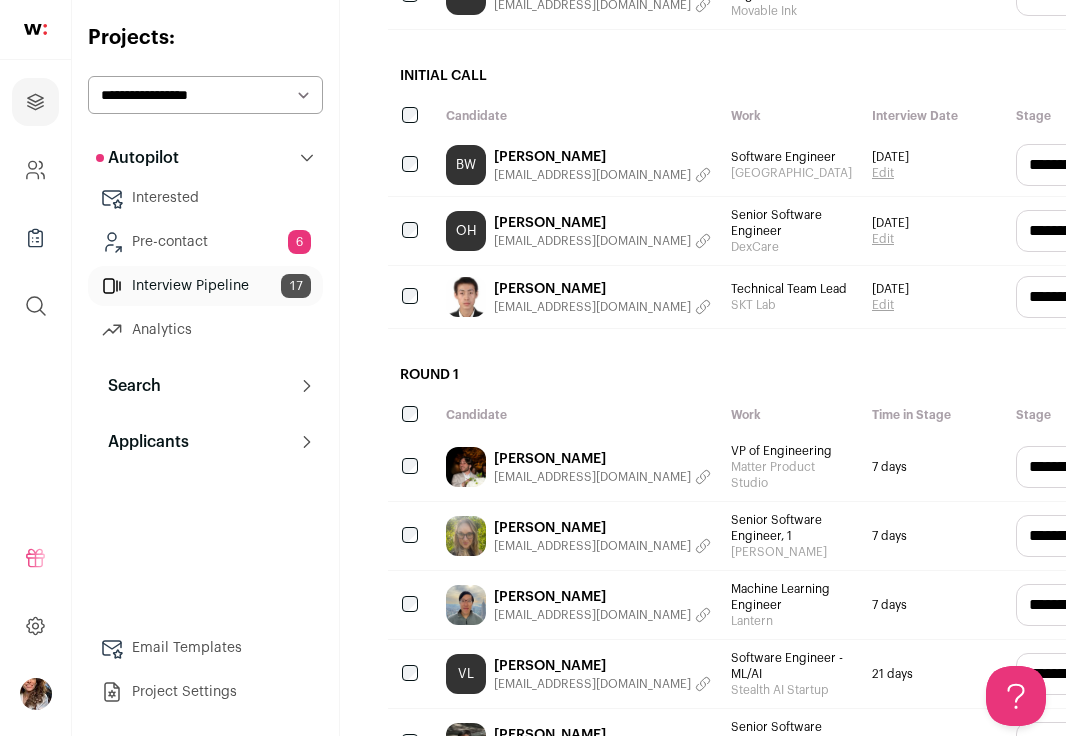 click on "**********" at bounding box center [1128, 297] 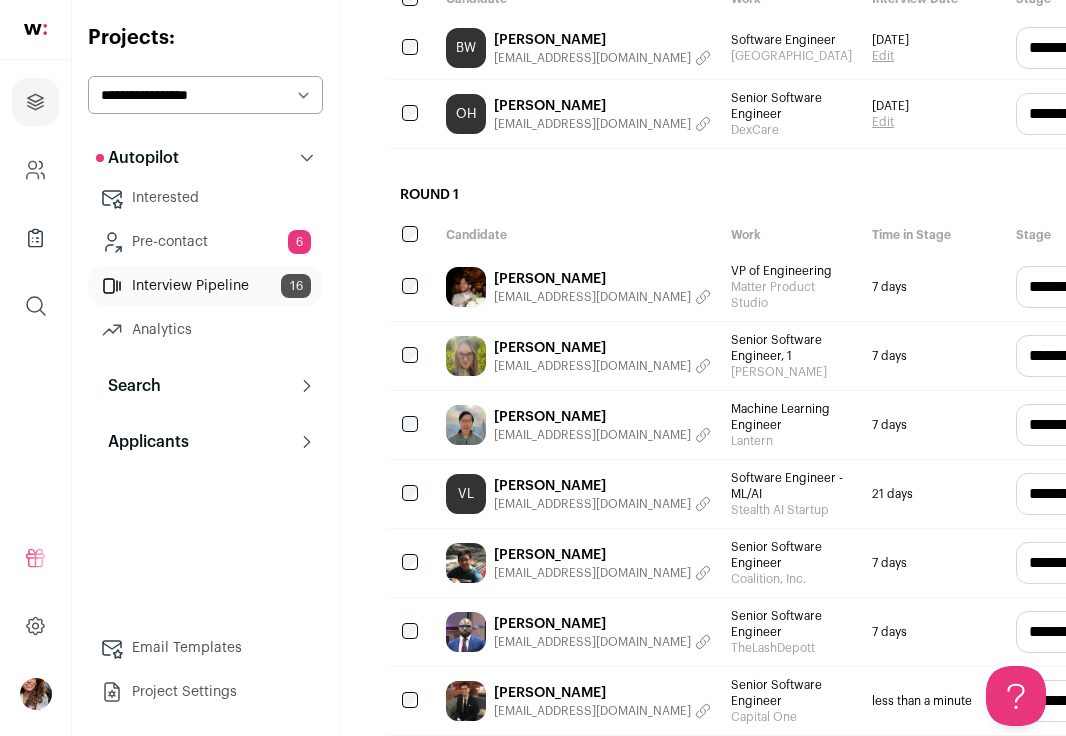 scroll, scrollTop: 944, scrollLeft: 0, axis: vertical 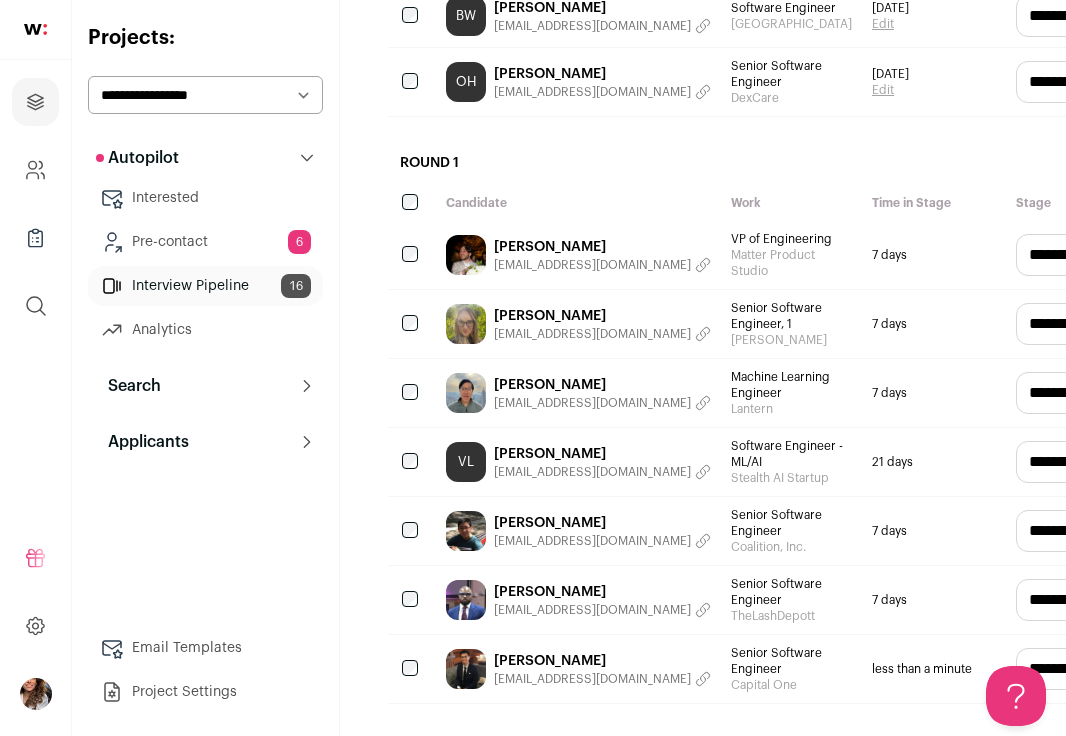 click on "**********" at bounding box center [1128, 324] 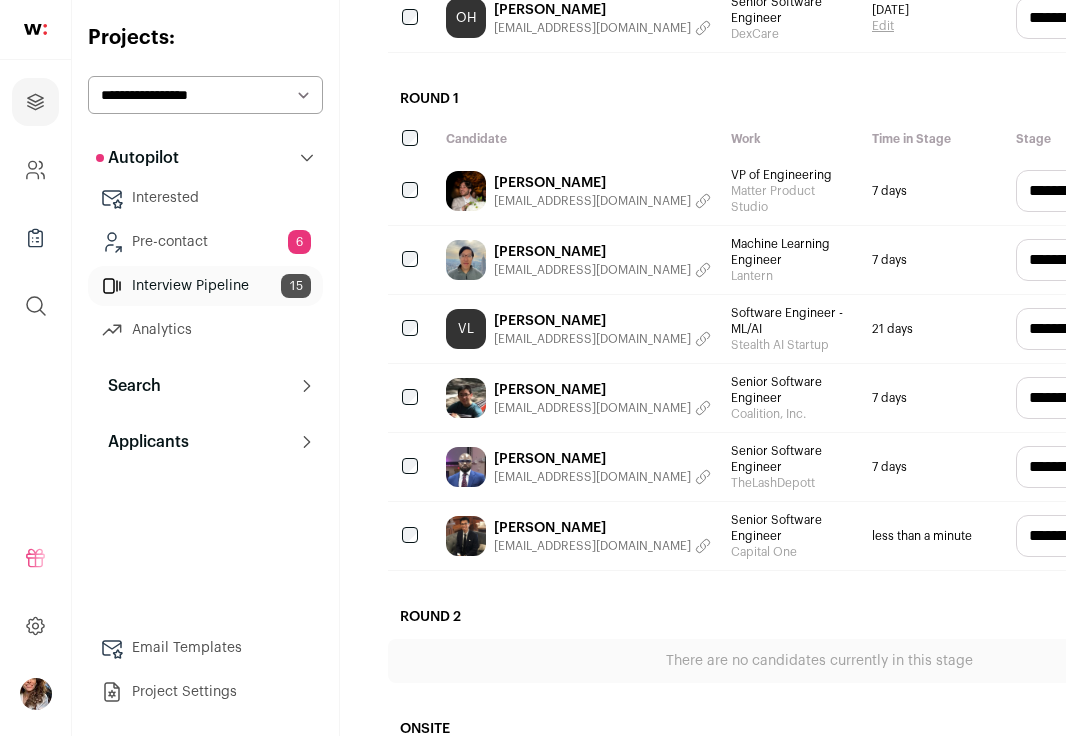 scroll, scrollTop: 0, scrollLeft: 0, axis: both 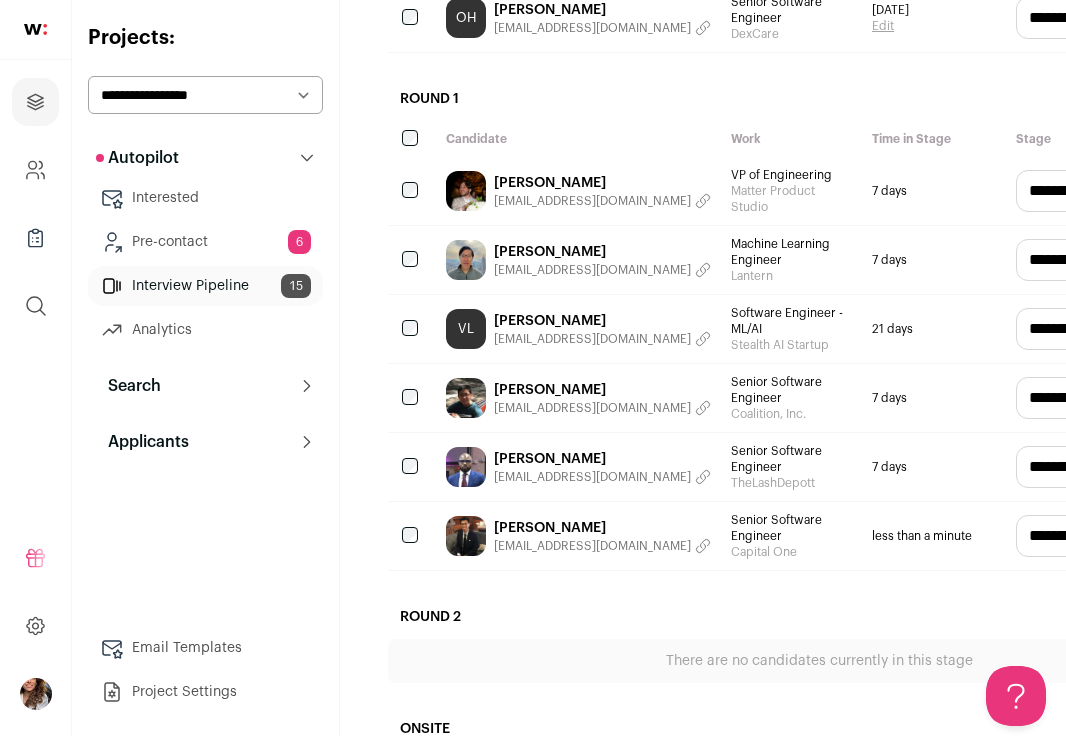 click on "**********" at bounding box center (1128, 191) 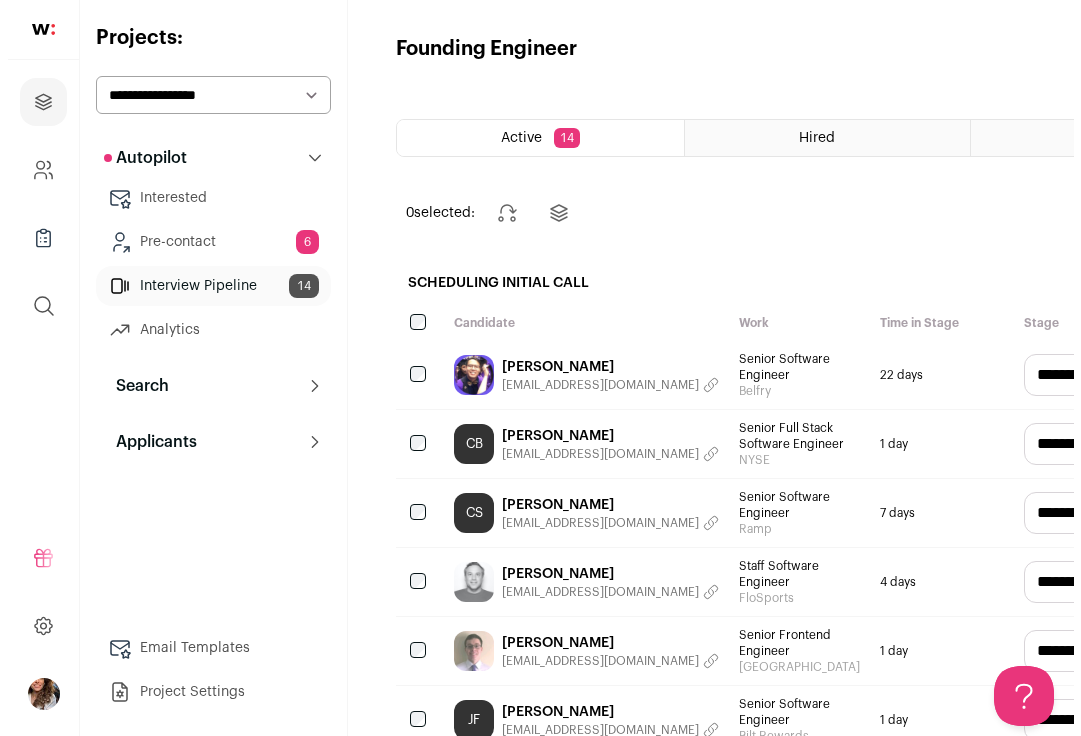 scroll, scrollTop: 0, scrollLeft: 0, axis: both 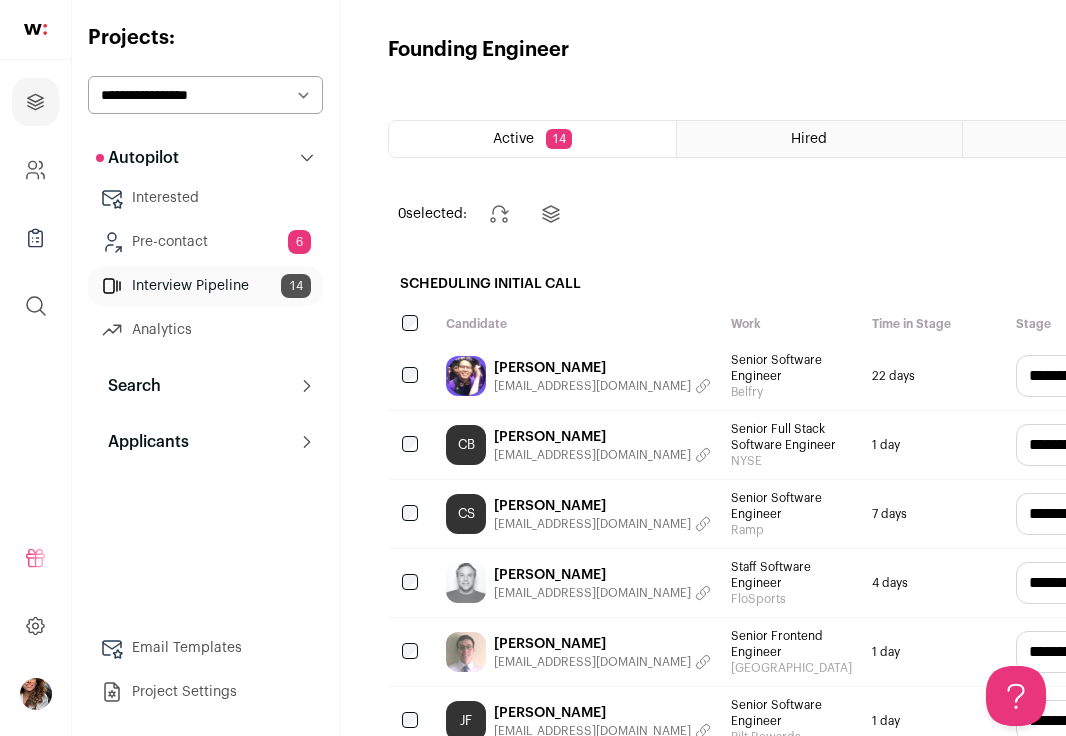 click on "Interested" at bounding box center (205, 198) 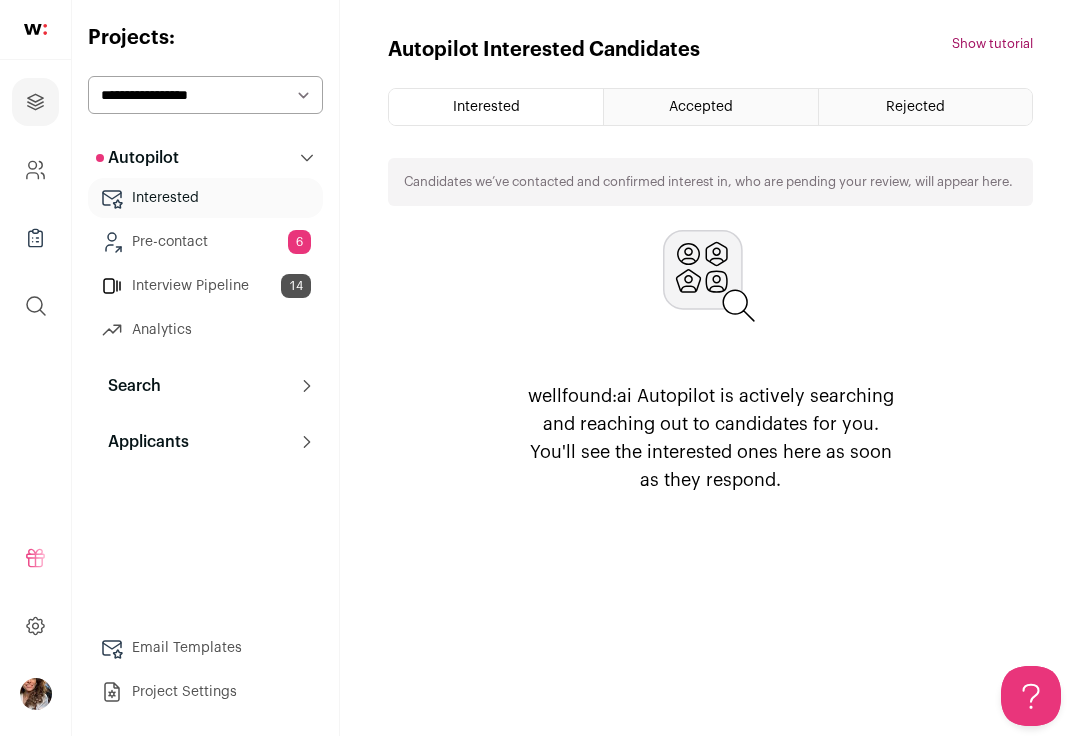 scroll, scrollTop: 0, scrollLeft: 0, axis: both 